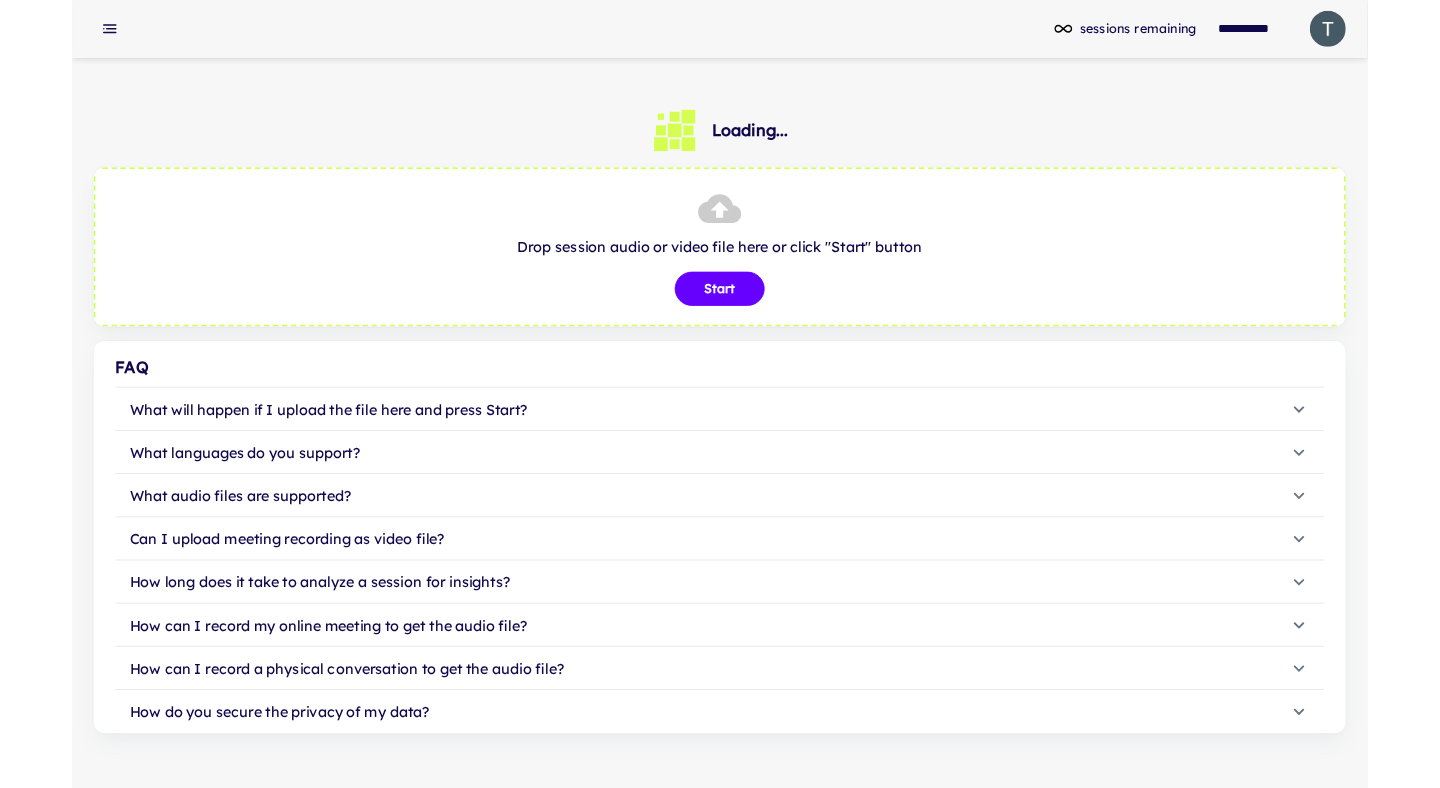 scroll, scrollTop: 0, scrollLeft: 0, axis: both 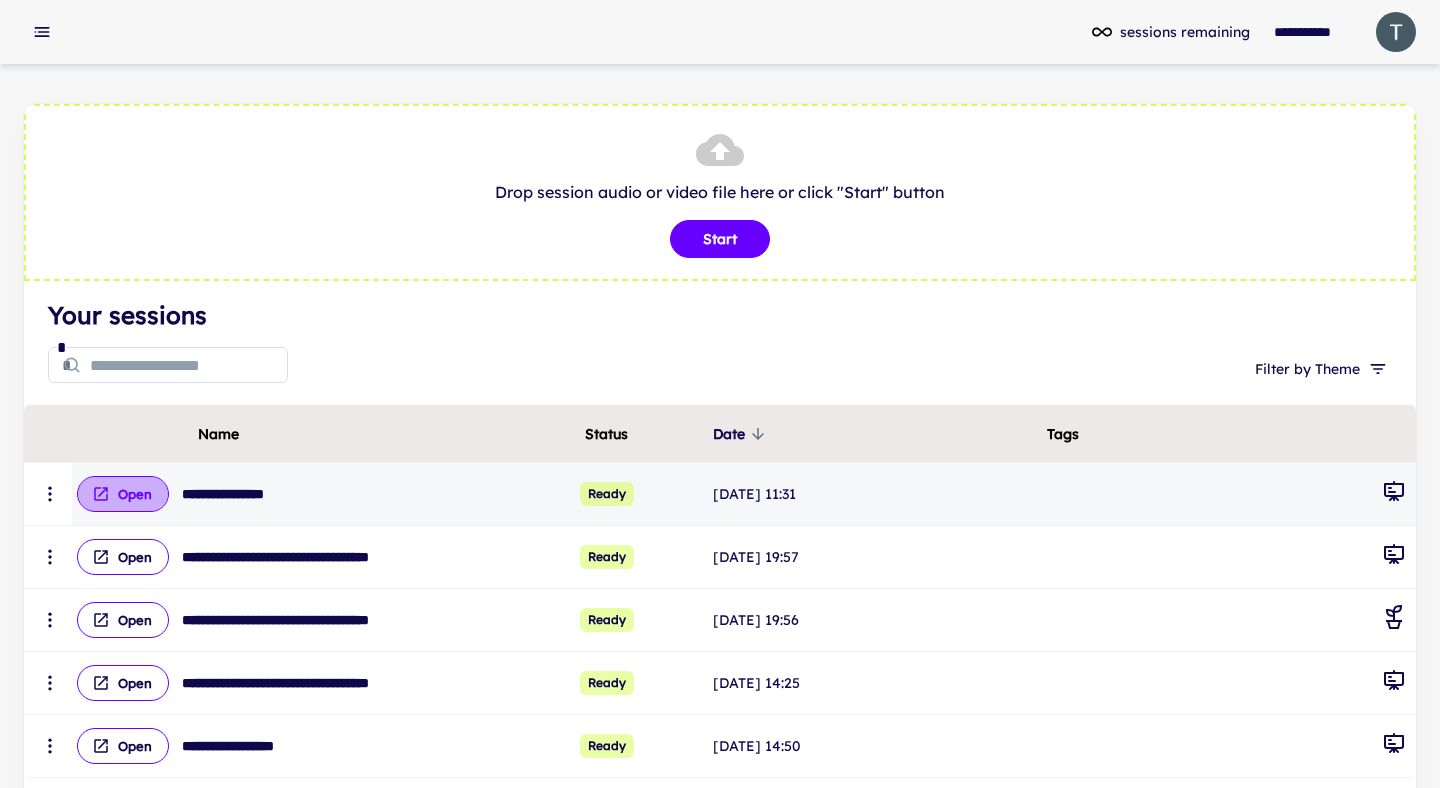 click on "Open" at bounding box center (123, 494) 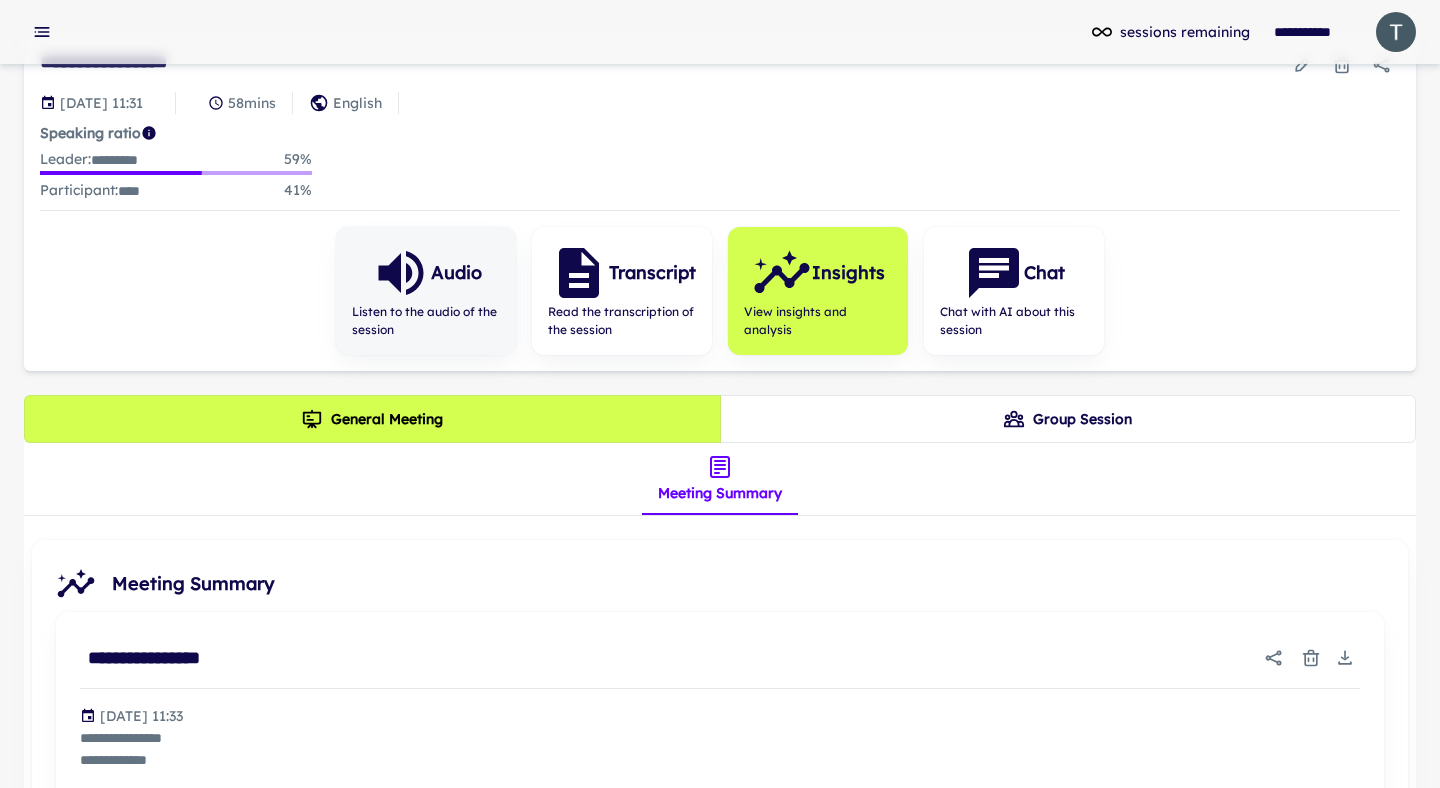 scroll, scrollTop: 0, scrollLeft: 0, axis: both 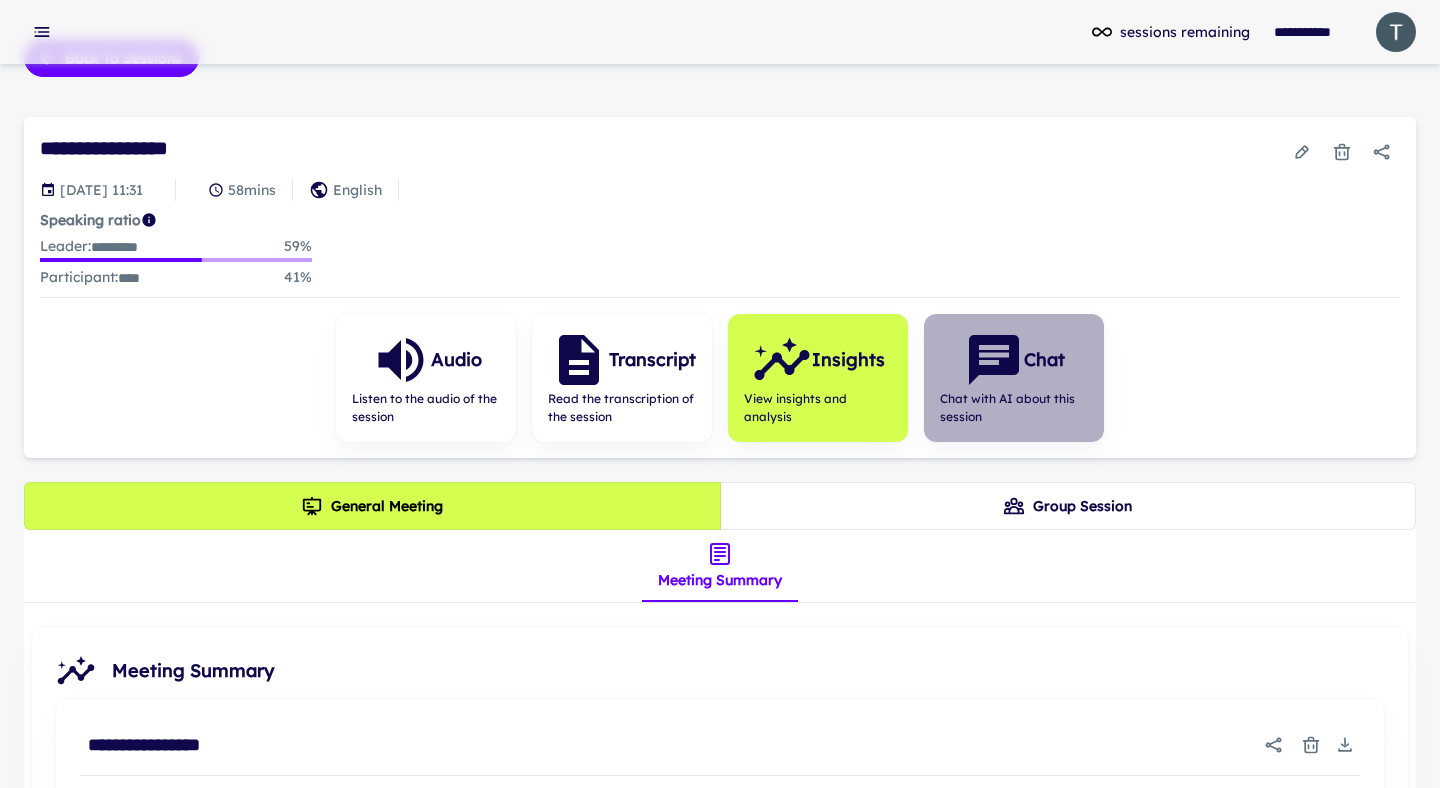 click on "Chat" at bounding box center [1044, 360] 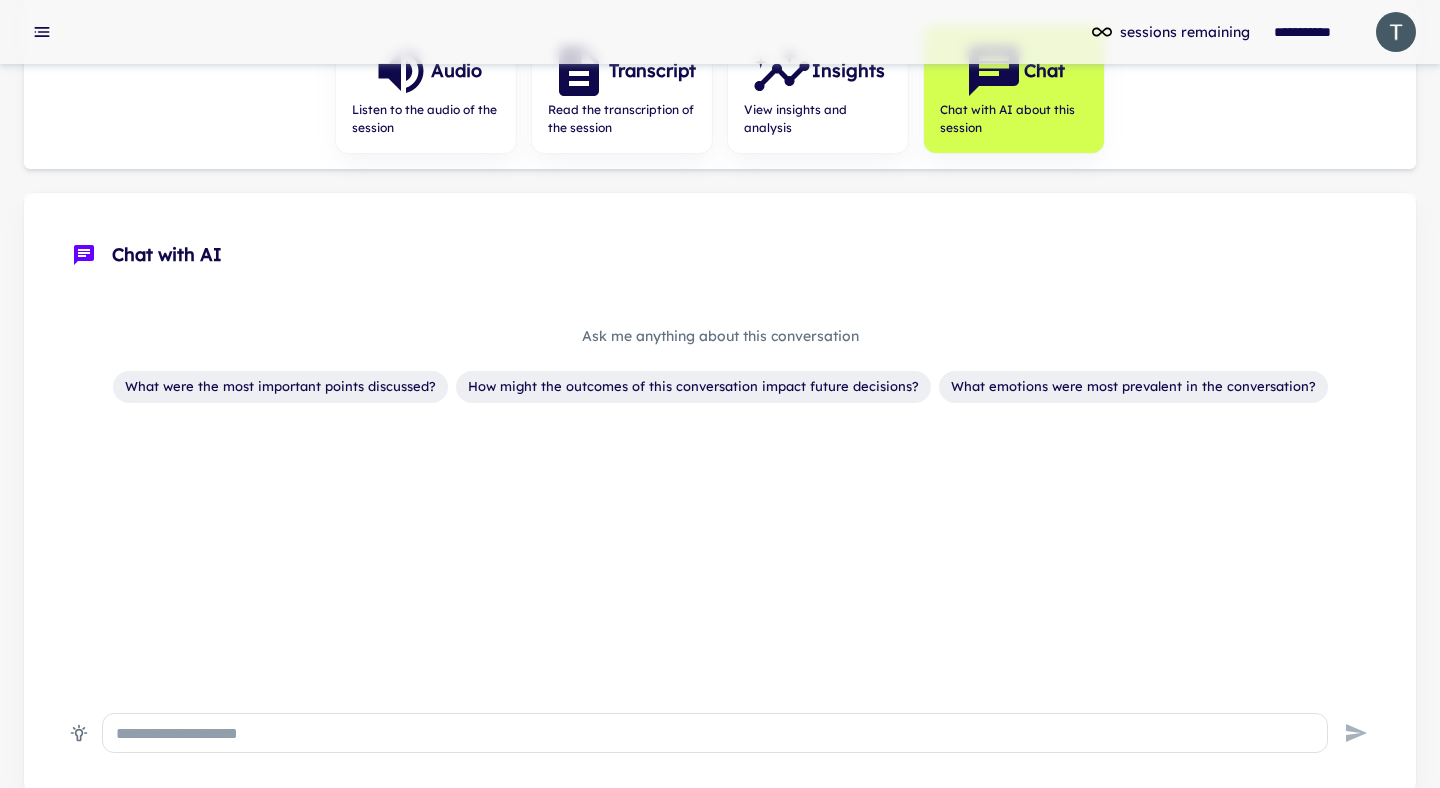 scroll, scrollTop: 446, scrollLeft: 0, axis: vertical 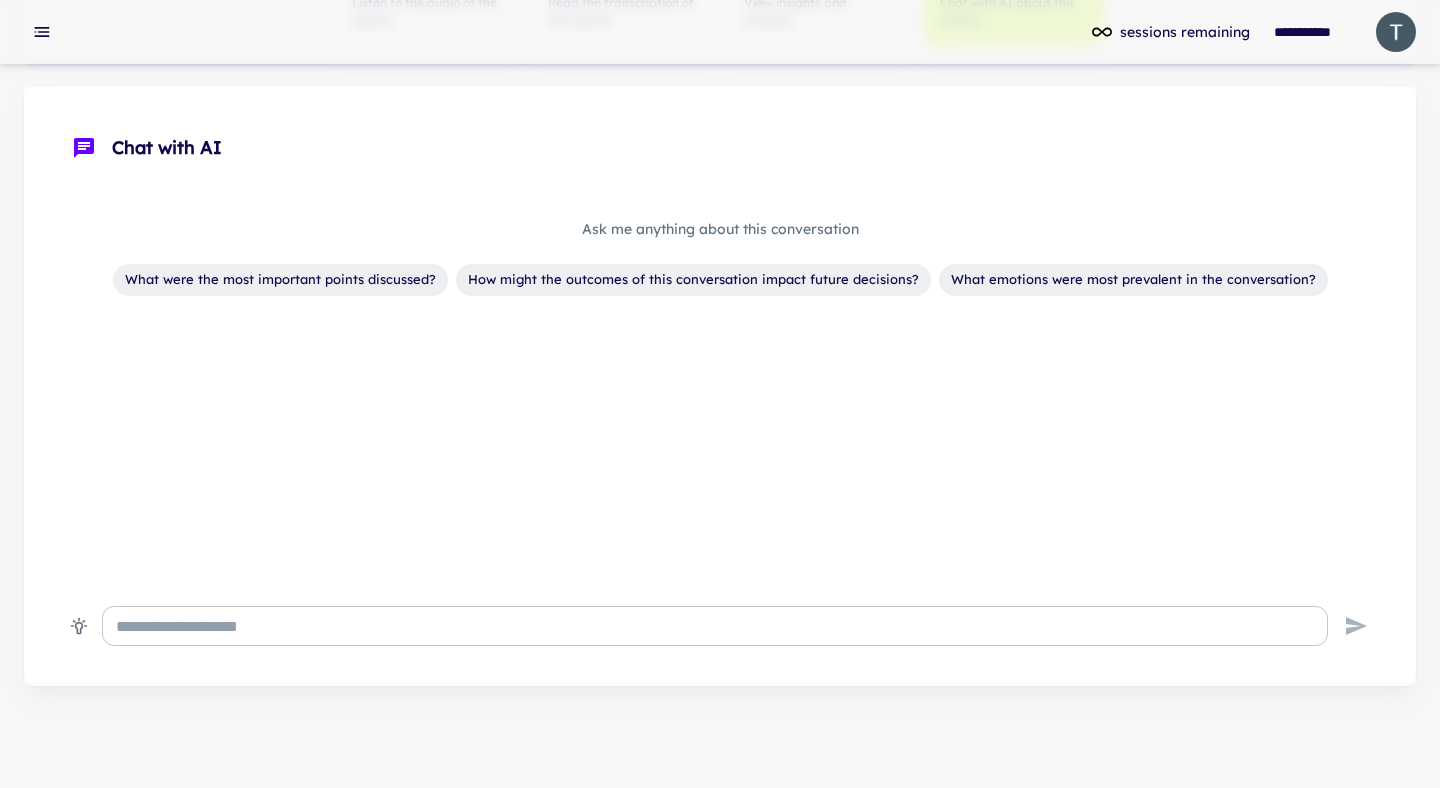 click at bounding box center (715, 626) 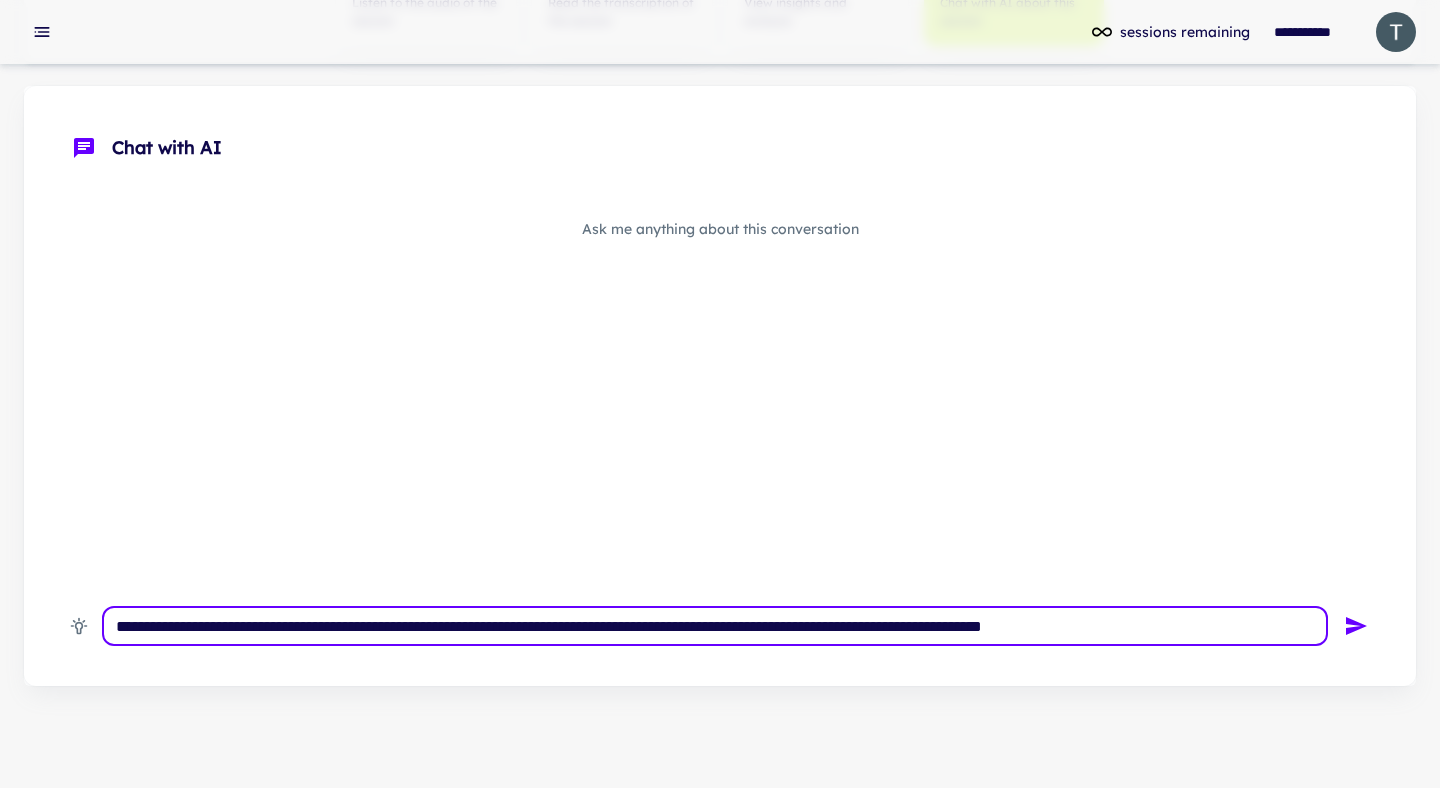type on "**********" 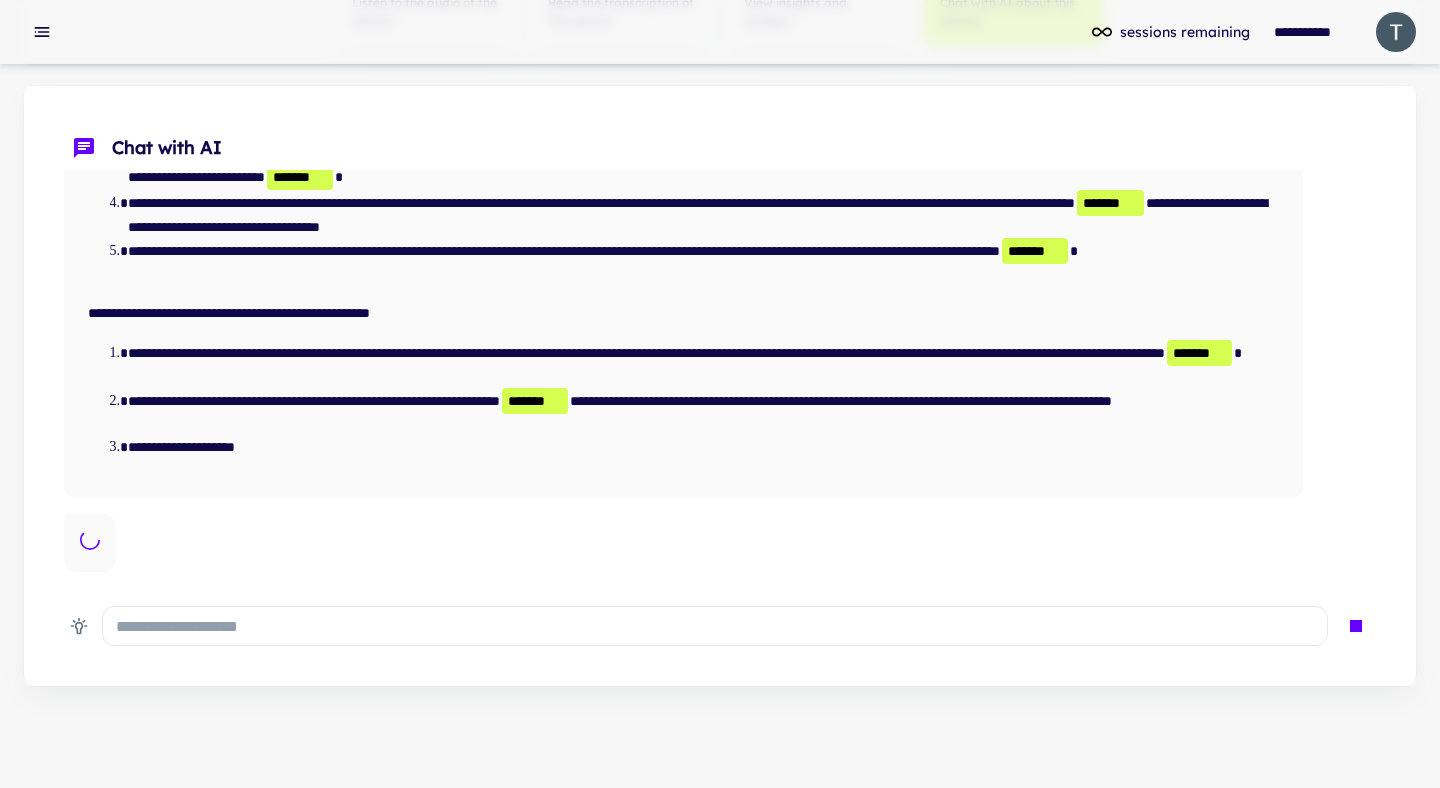 scroll, scrollTop: 298, scrollLeft: 0, axis: vertical 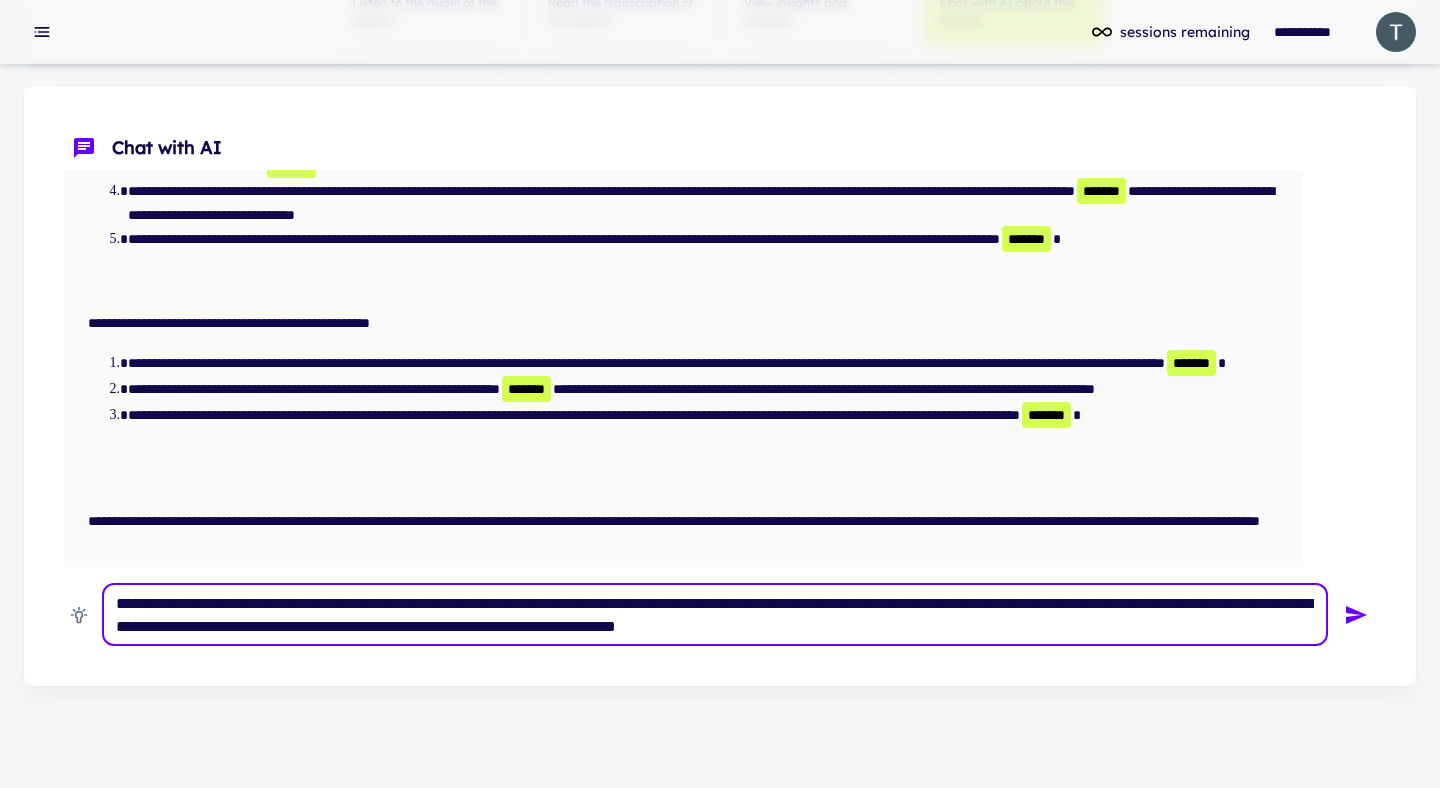 type on "**********" 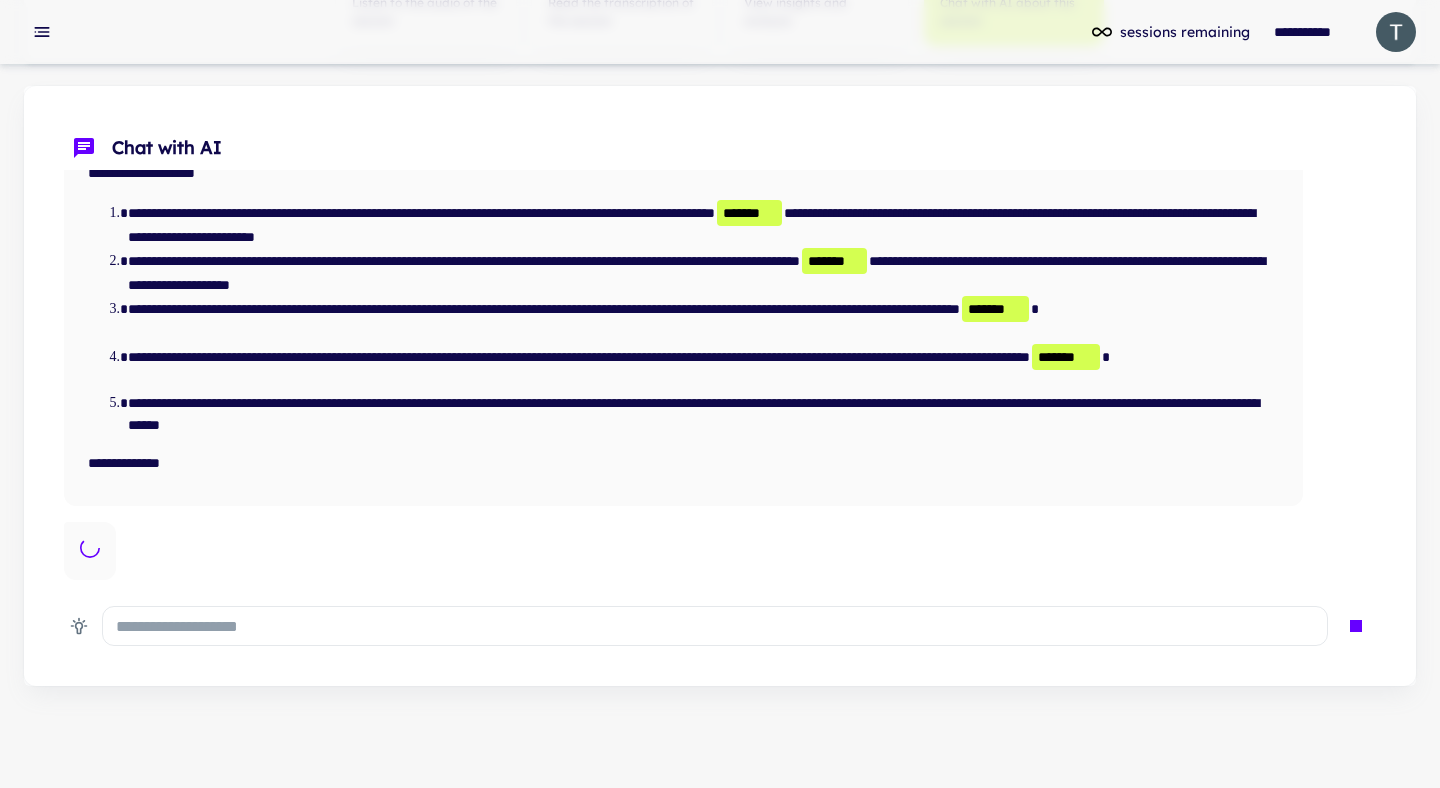 scroll, scrollTop: 1198, scrollLeft: 0, axis: vertical 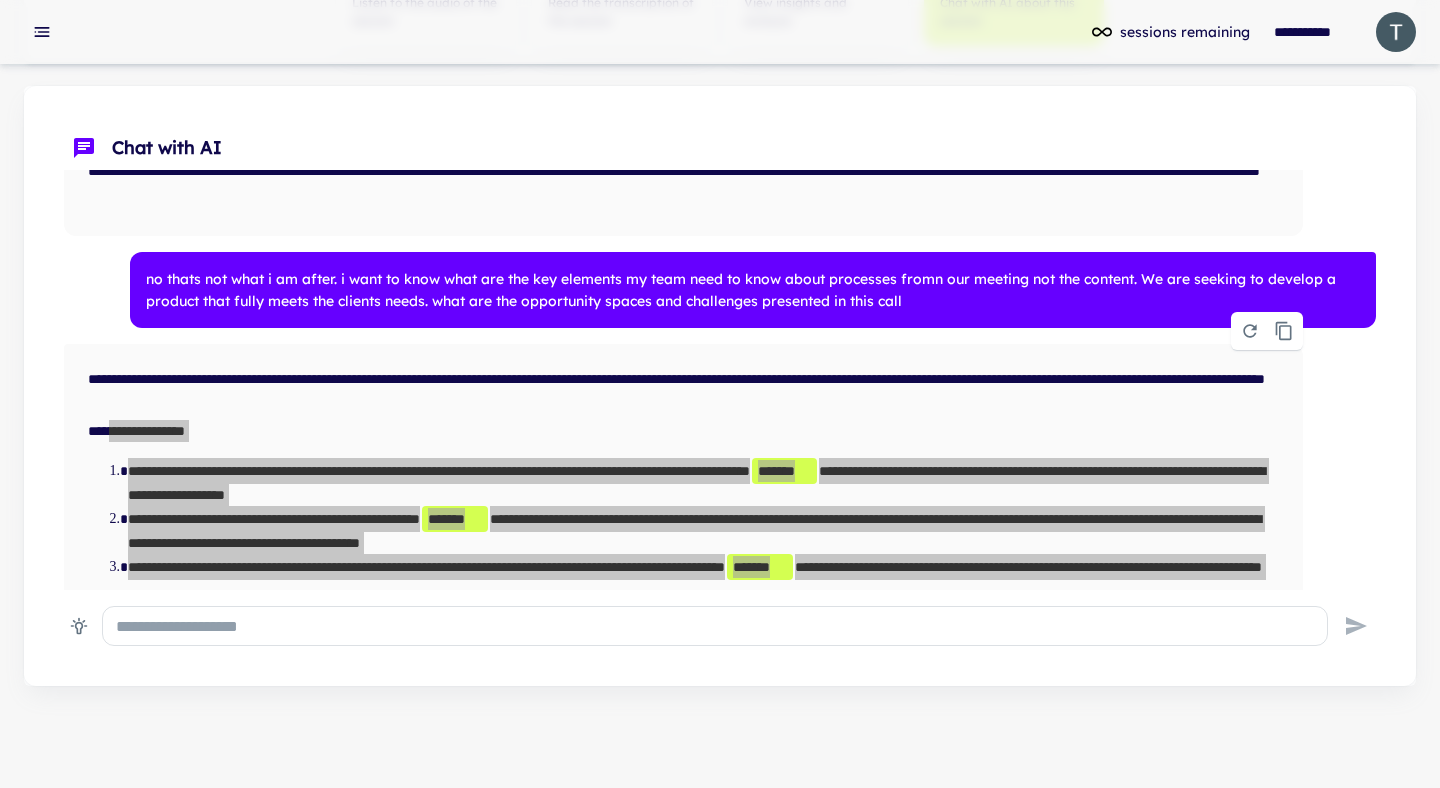 drag, startPoint x: 653, startPoint y: 494, endPoint x: 124, endPoint y: 437, distance: 532.062 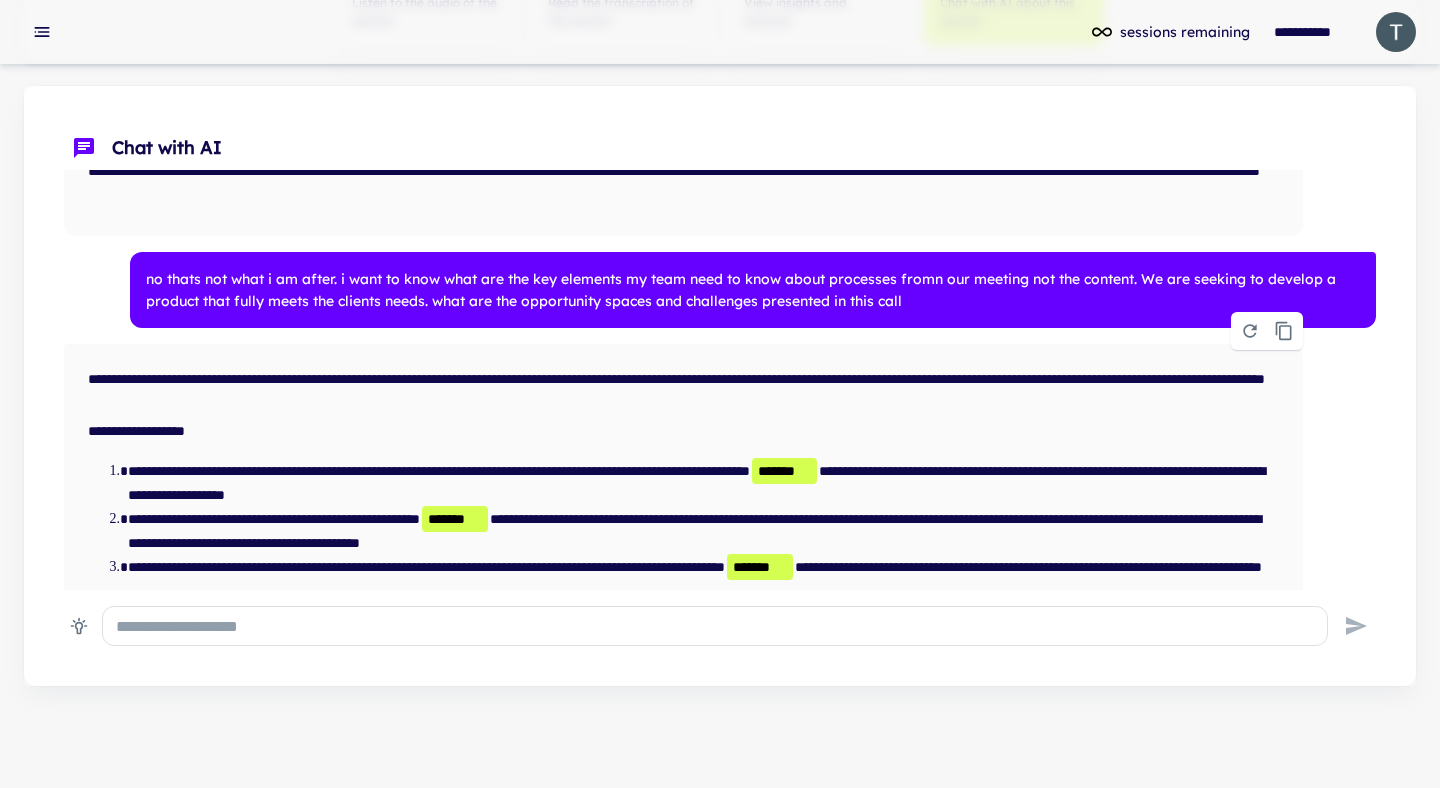 click on "**********" at bounding box center (683, 701) 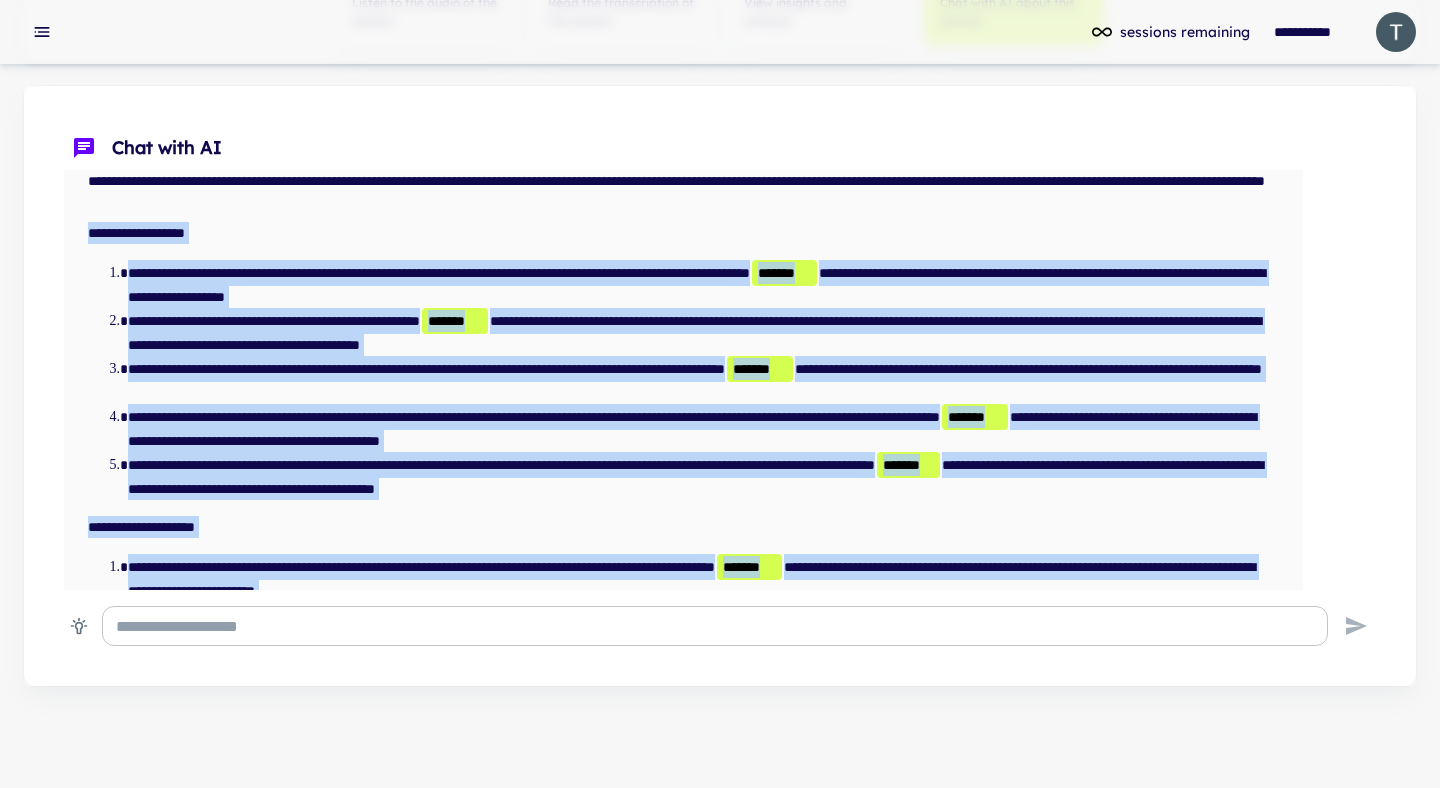 scroll, scrollTop: 1124, scrollLeft: 0, axis: vertical 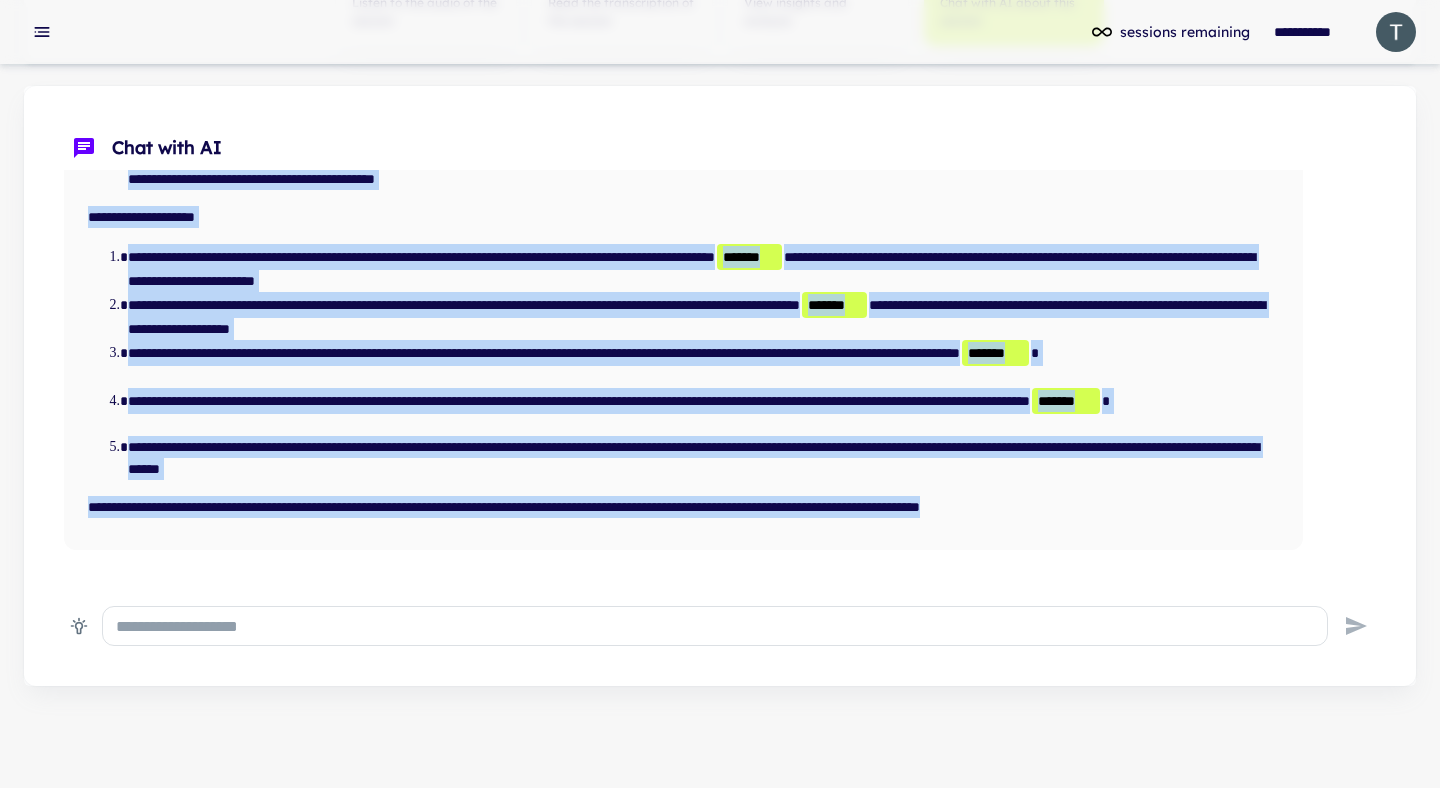 drag, startPoint x: 91, startPoint y: 427, endPoint x: 632, endPoint y: 526, distance: 549.98364 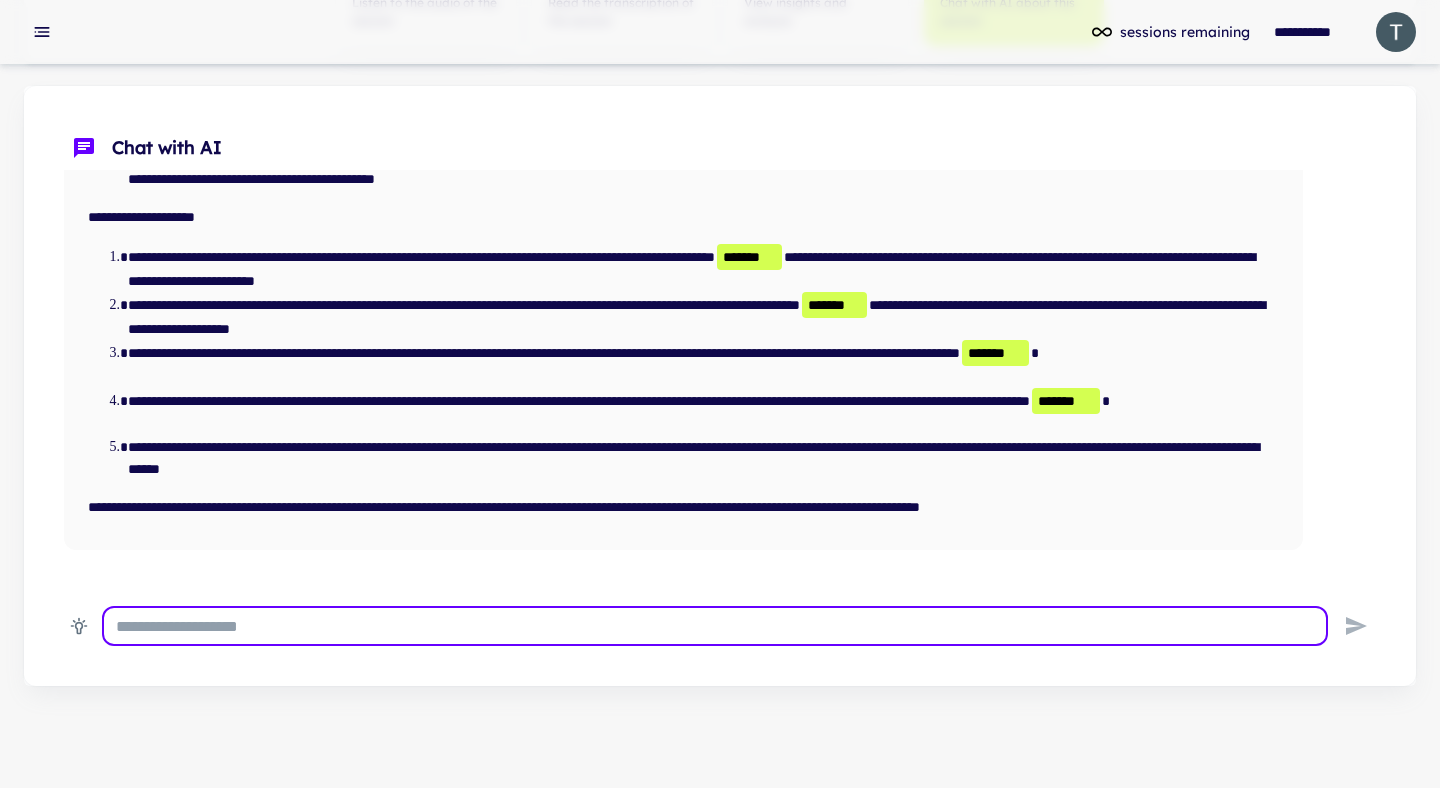 click at bounding box center [715, 626] 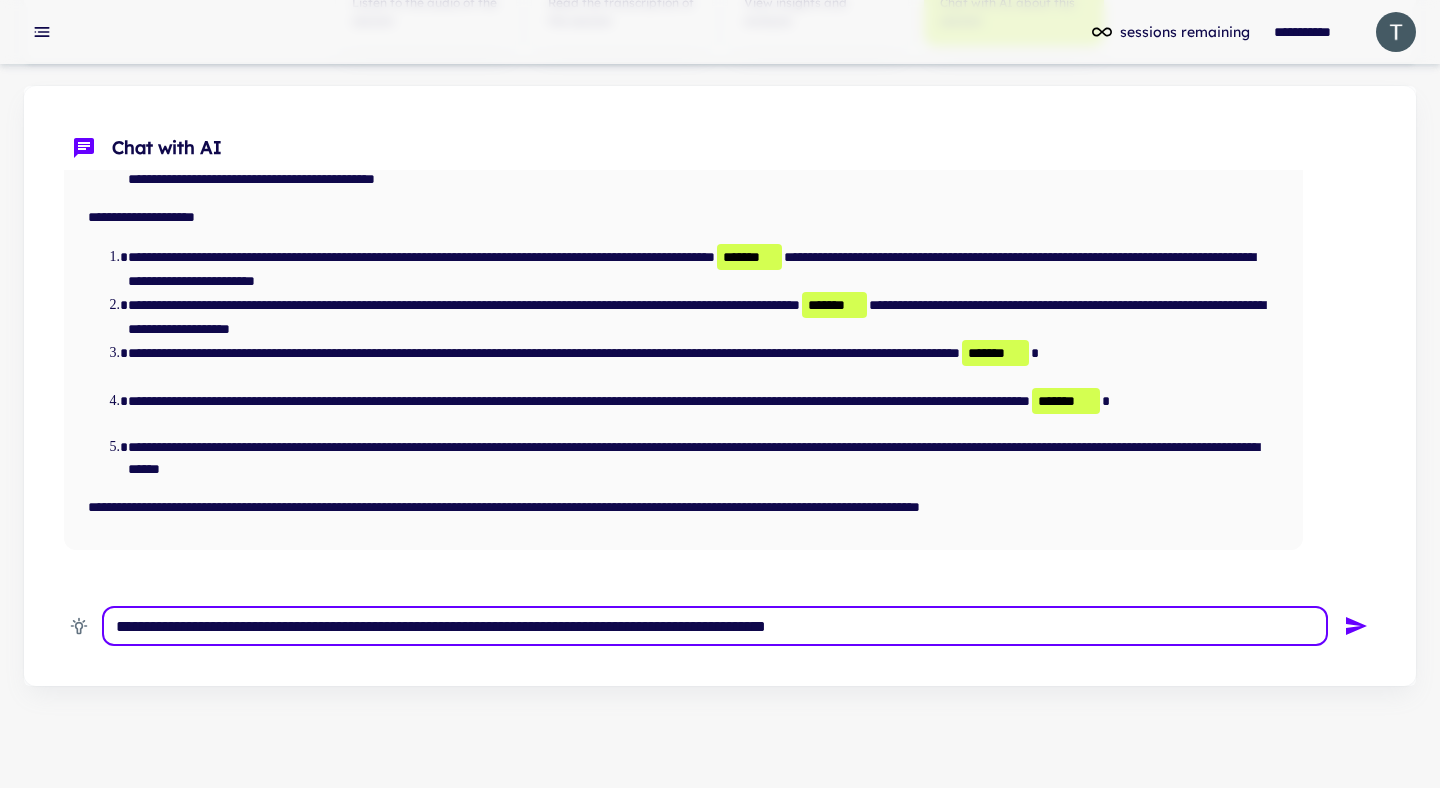 type on "**********" 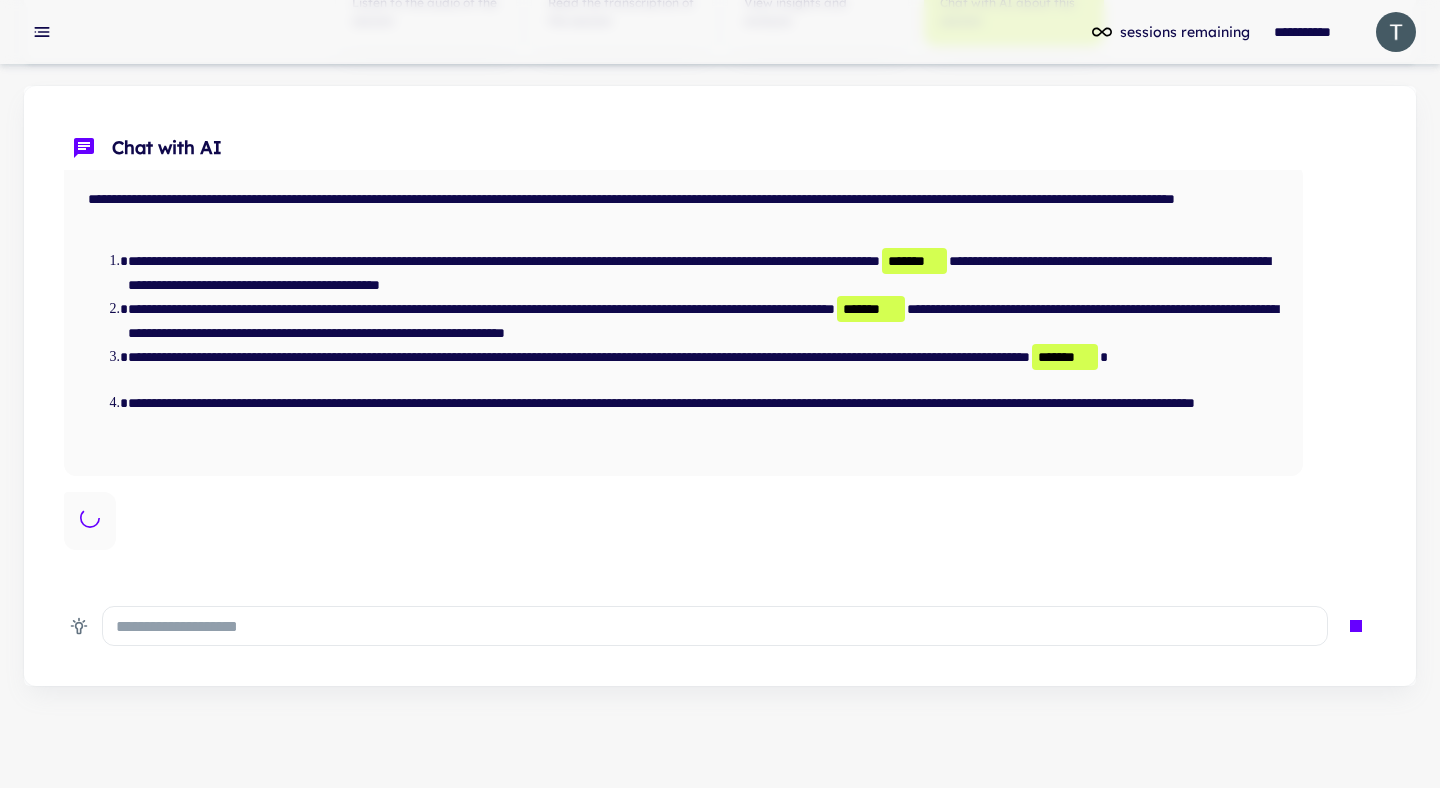 scroll, scrollTop: 1622, scrollLeft: 0, axis: vertical 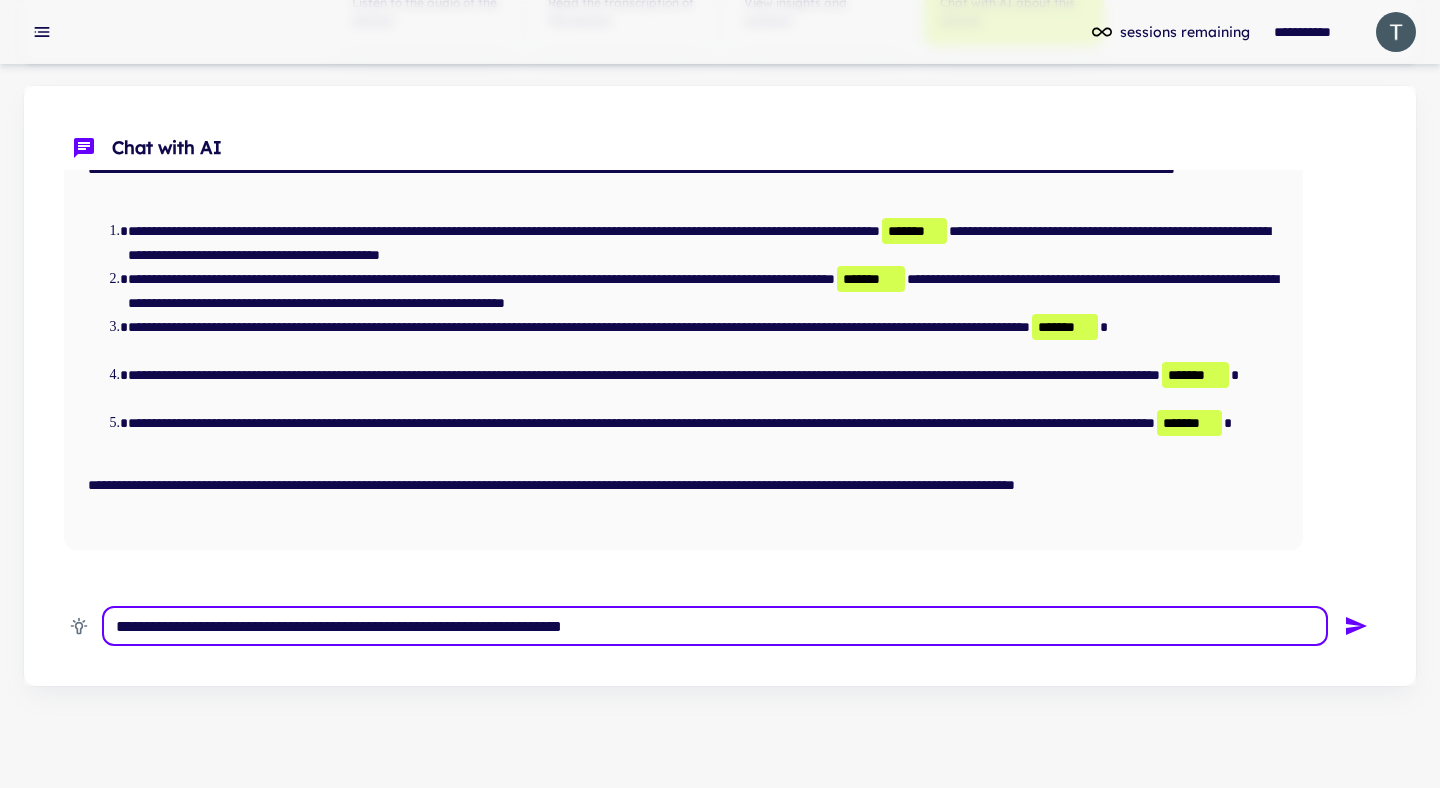 type on "**********" 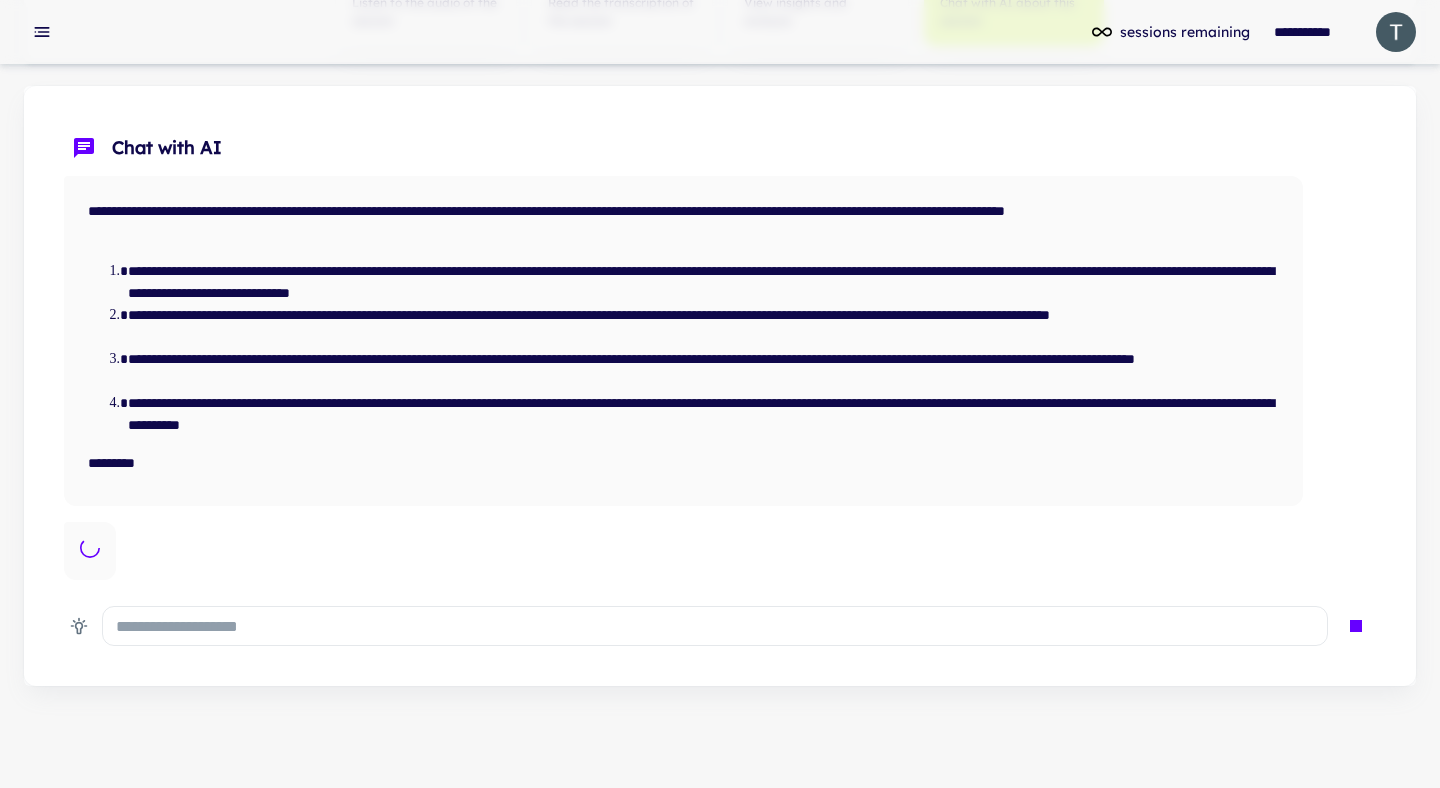 scroll, scrollTop: 2116, scrollLeft: 0, axis: vertical 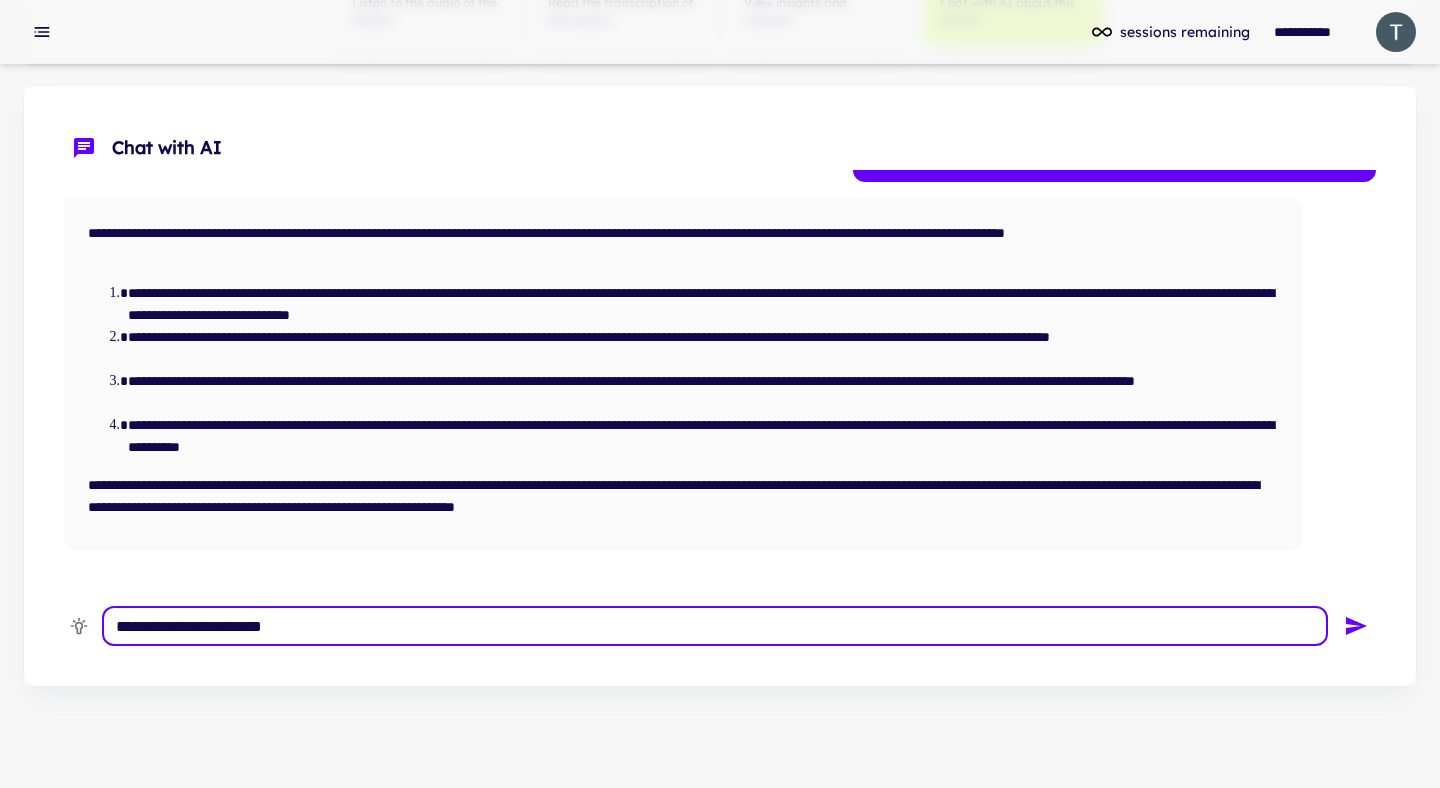 type on "**********" 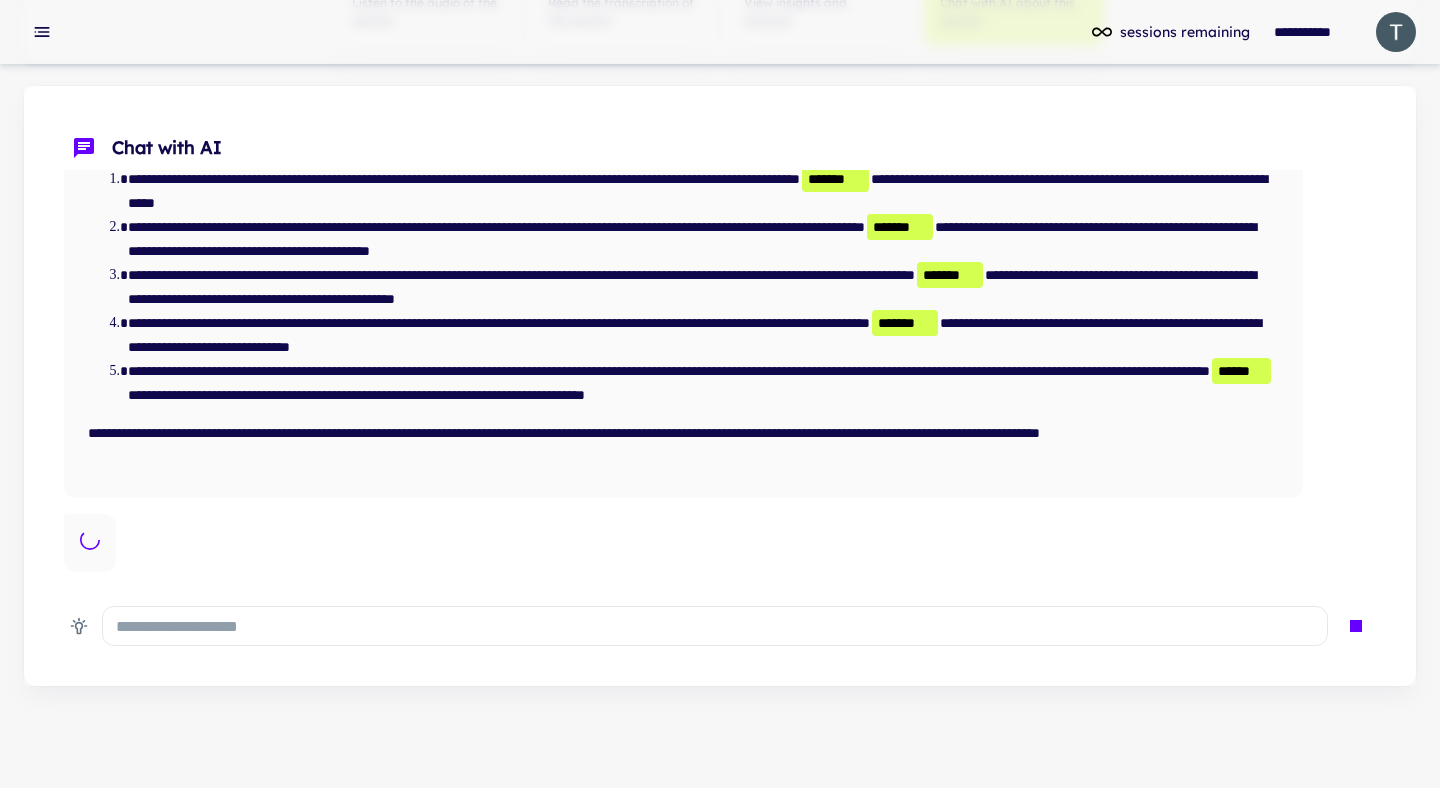 scroll, scrollTop: 2544, scrollLeft: 0, axis: vertical 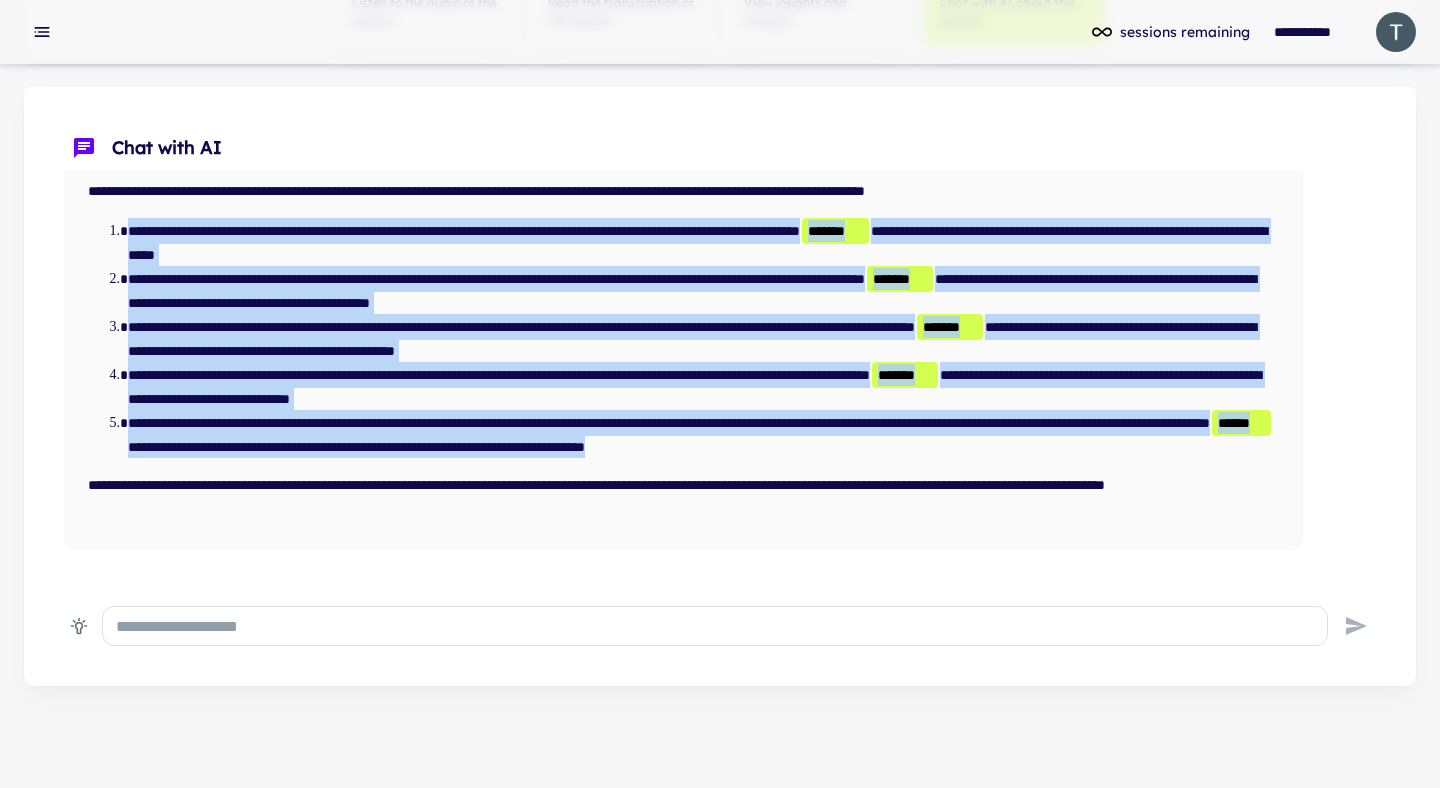drag, startPoint x: 1143, startPoint y: 444, endPoint x: 129, endPoint y: 224, distance: 1037.5914 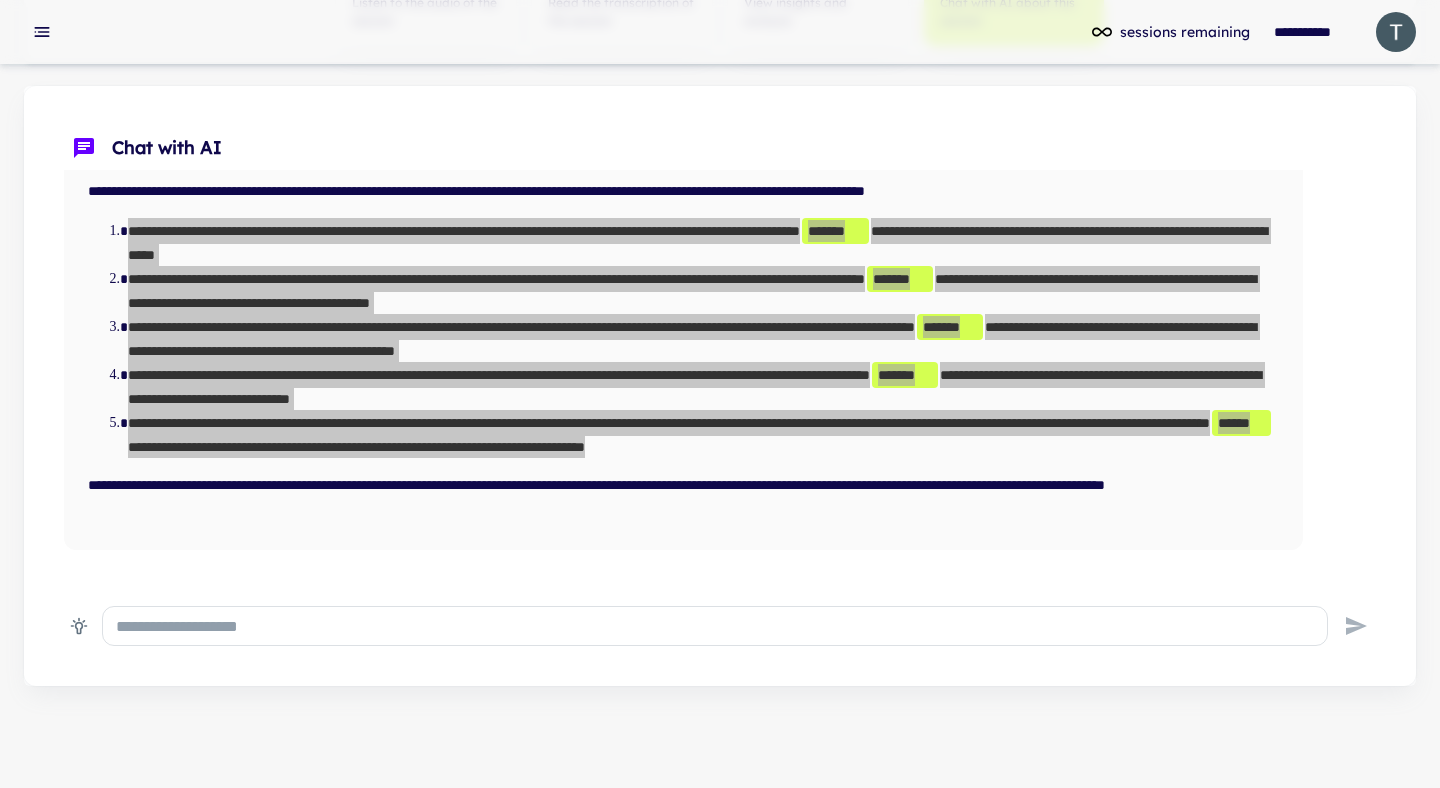 drag, startPoint x: 244, startPoint y: 250, endPoint x: 368, endPoint y: 10, distance: 270.14072 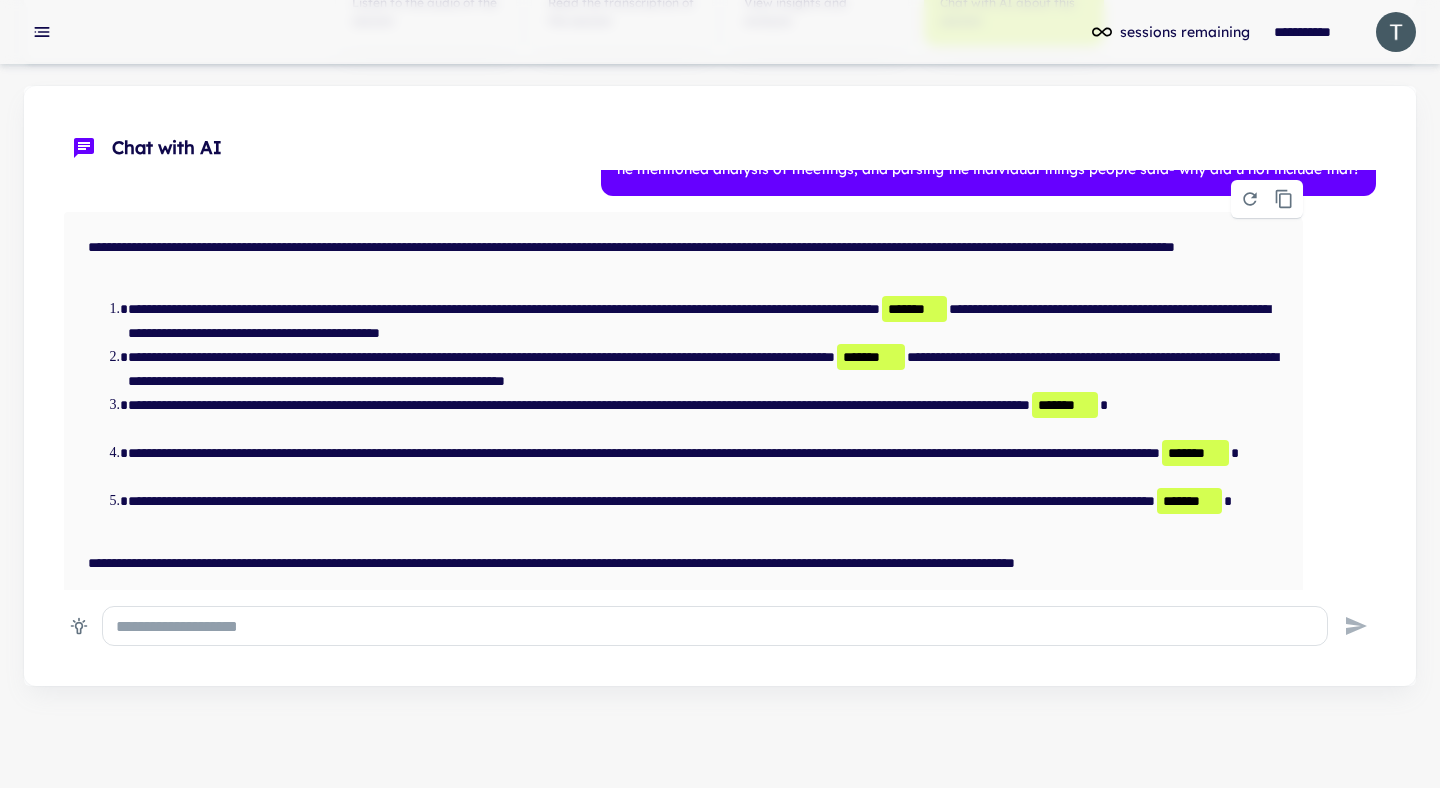 scroll, scrollTop: 1569, scrollLeft: 0, axis: vertical 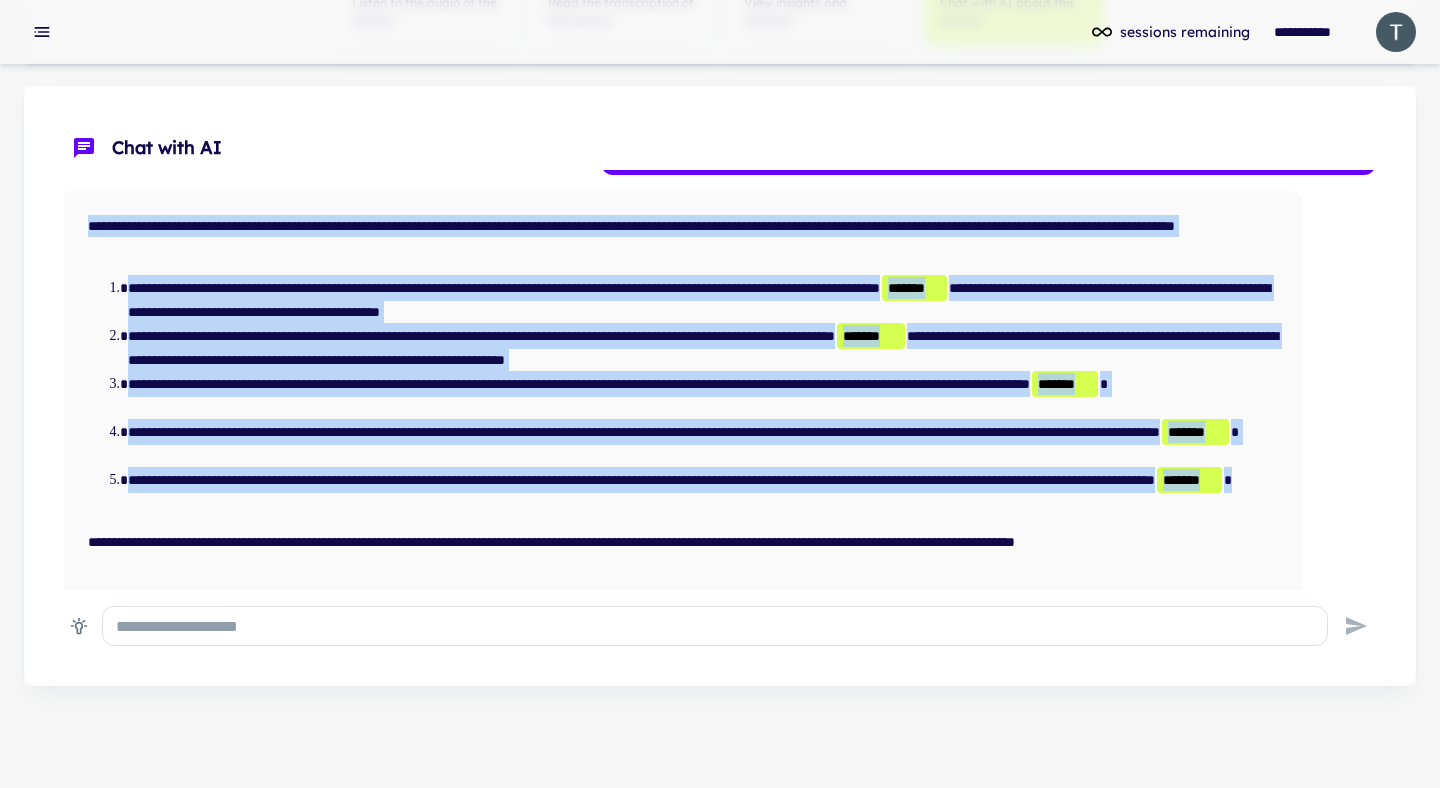 drag, startPoint x: 89, startPoint y: 223, endPoint x: 501, endPoint y: 503, distance: 498.14053 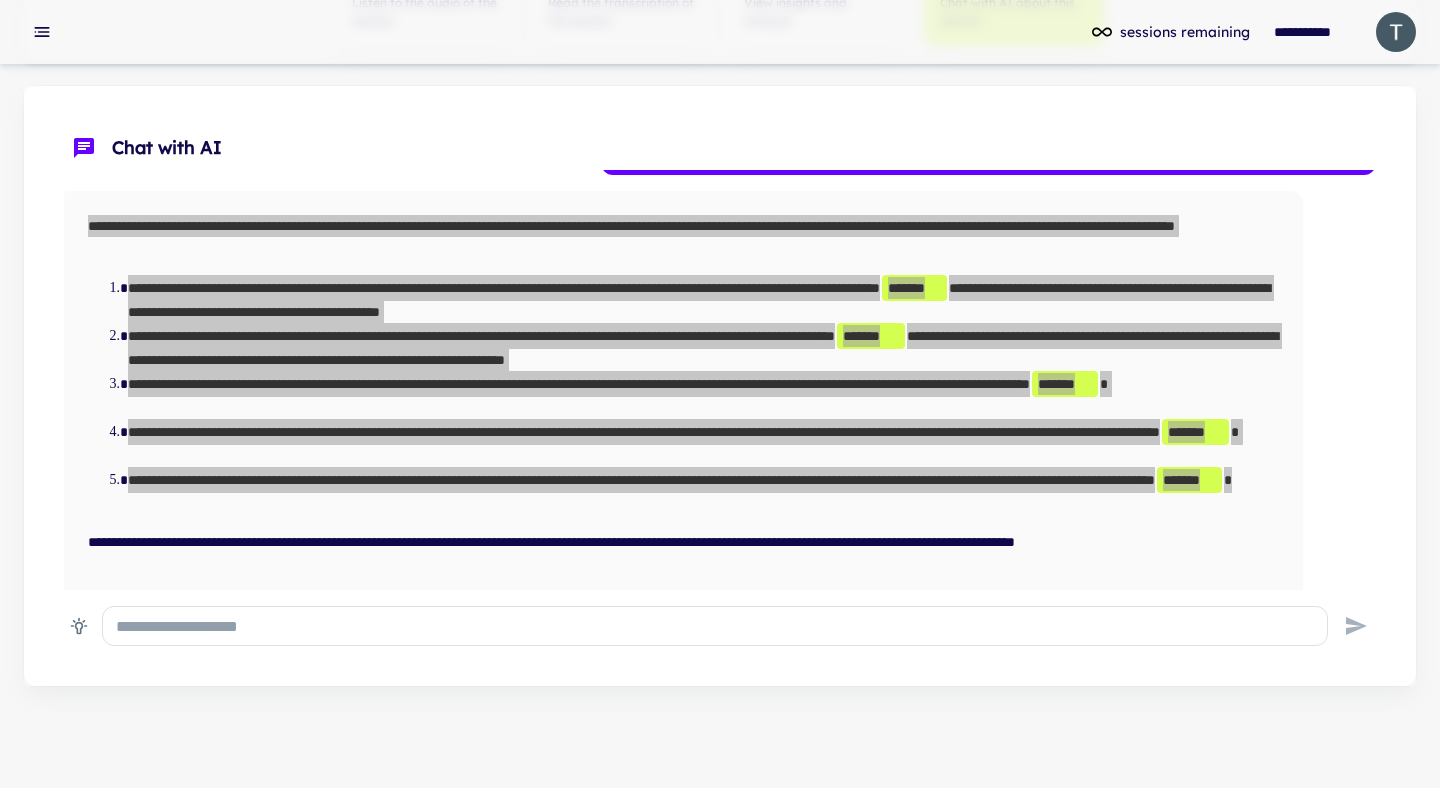 drag, startPoint x: 410, startPoint y: 358, endPoint x: 448, endPoint y: 1, distance: 359.01672 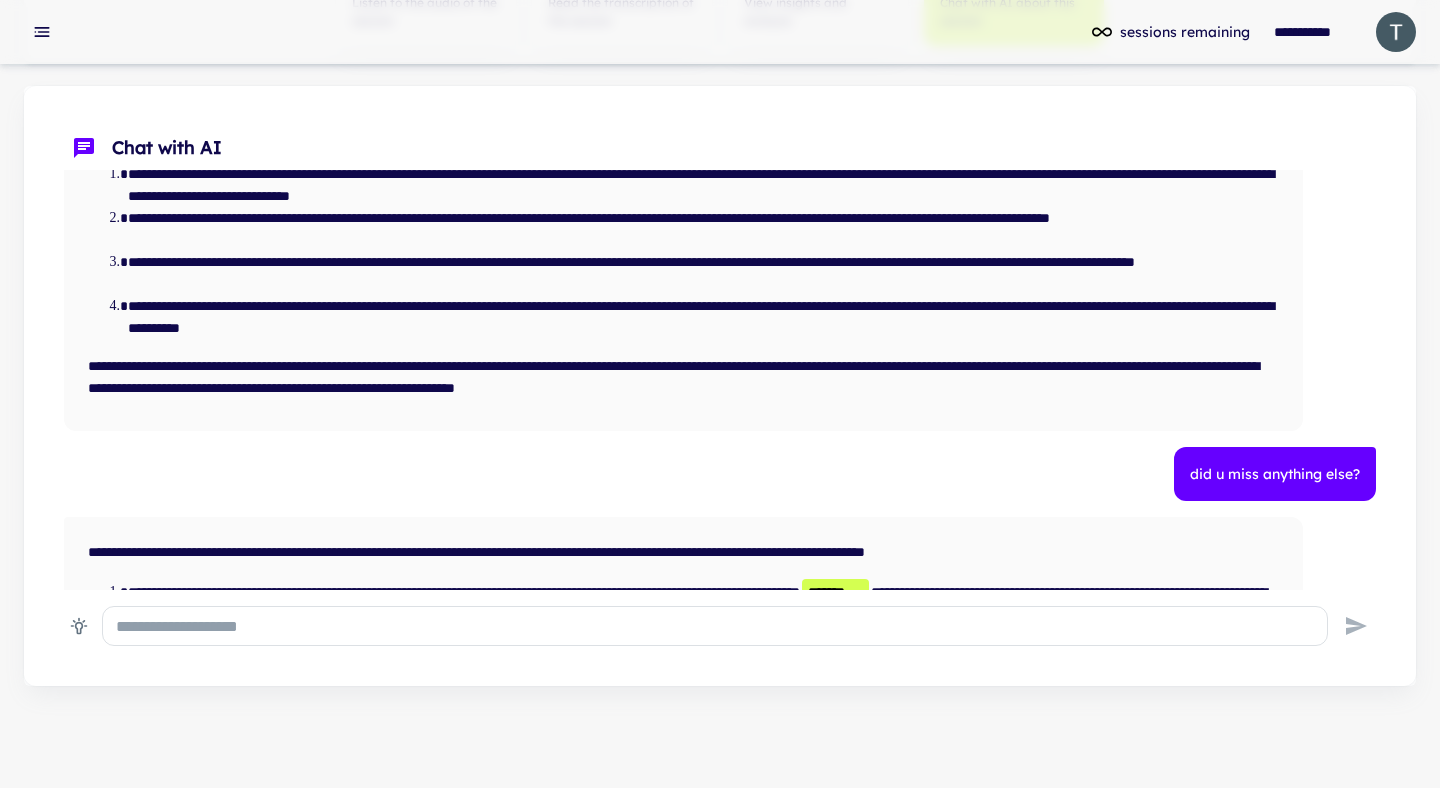 scroll, scrollTop: 2356, scrollLeft: 0, axis: vertical 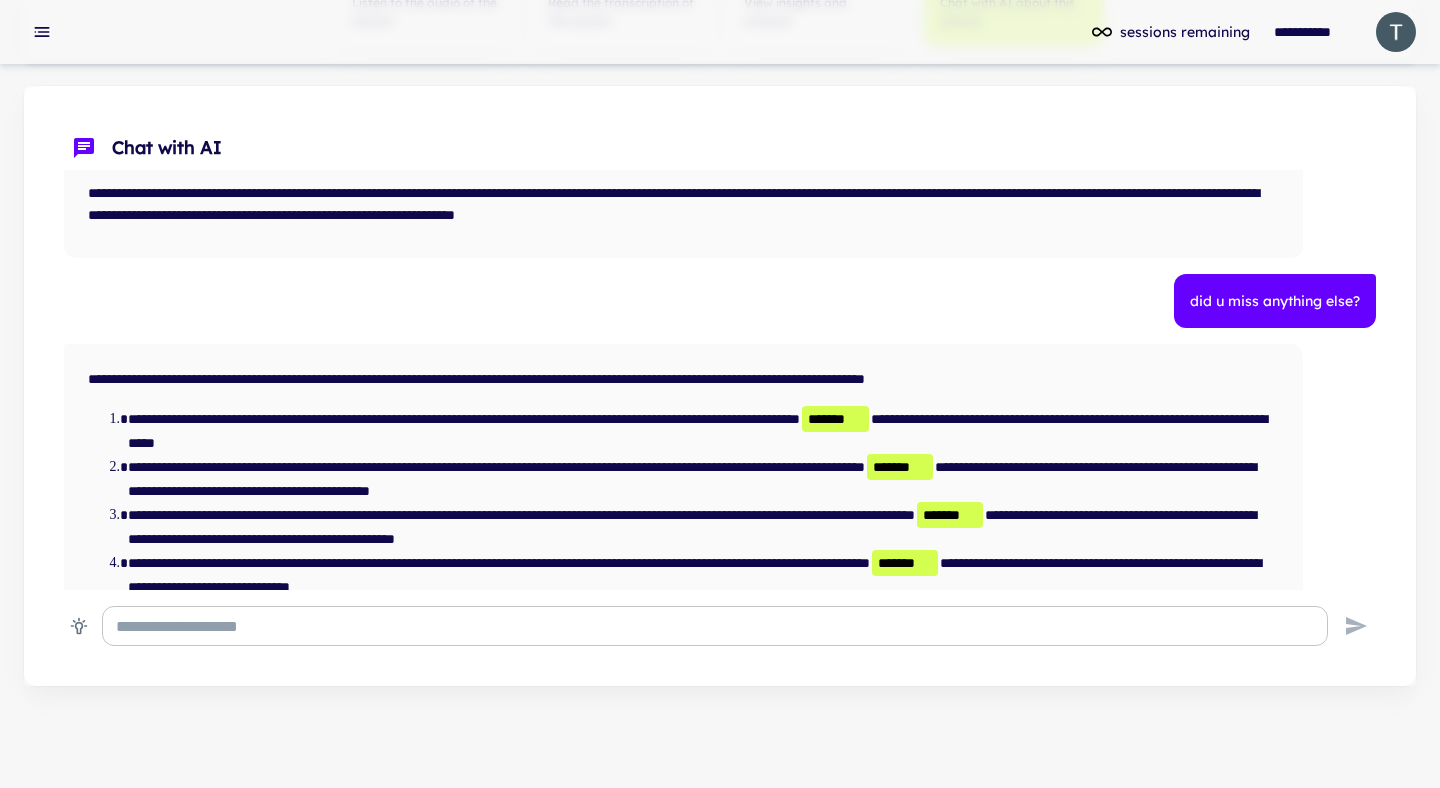 click at bounding box center [715, 626] 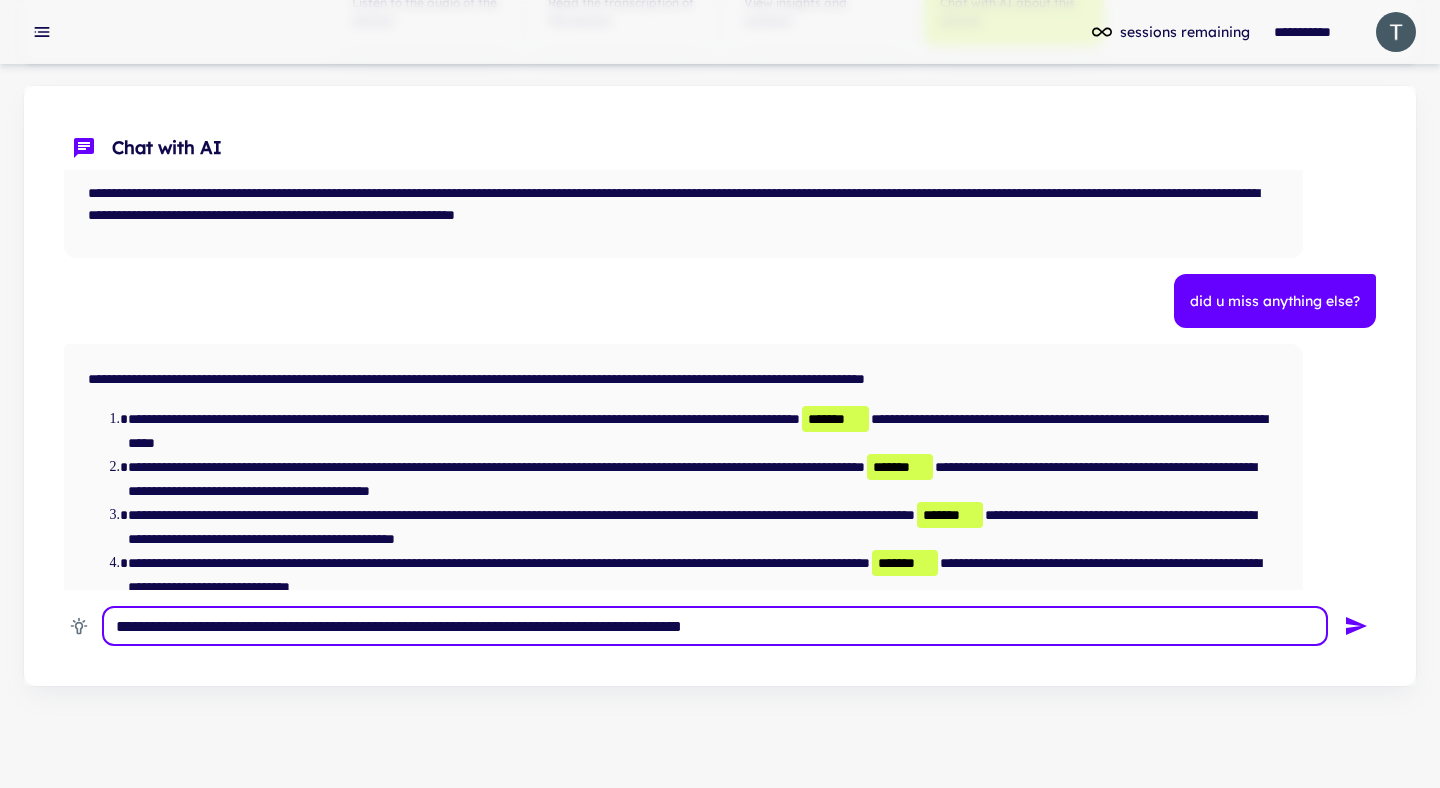 type on "**********" 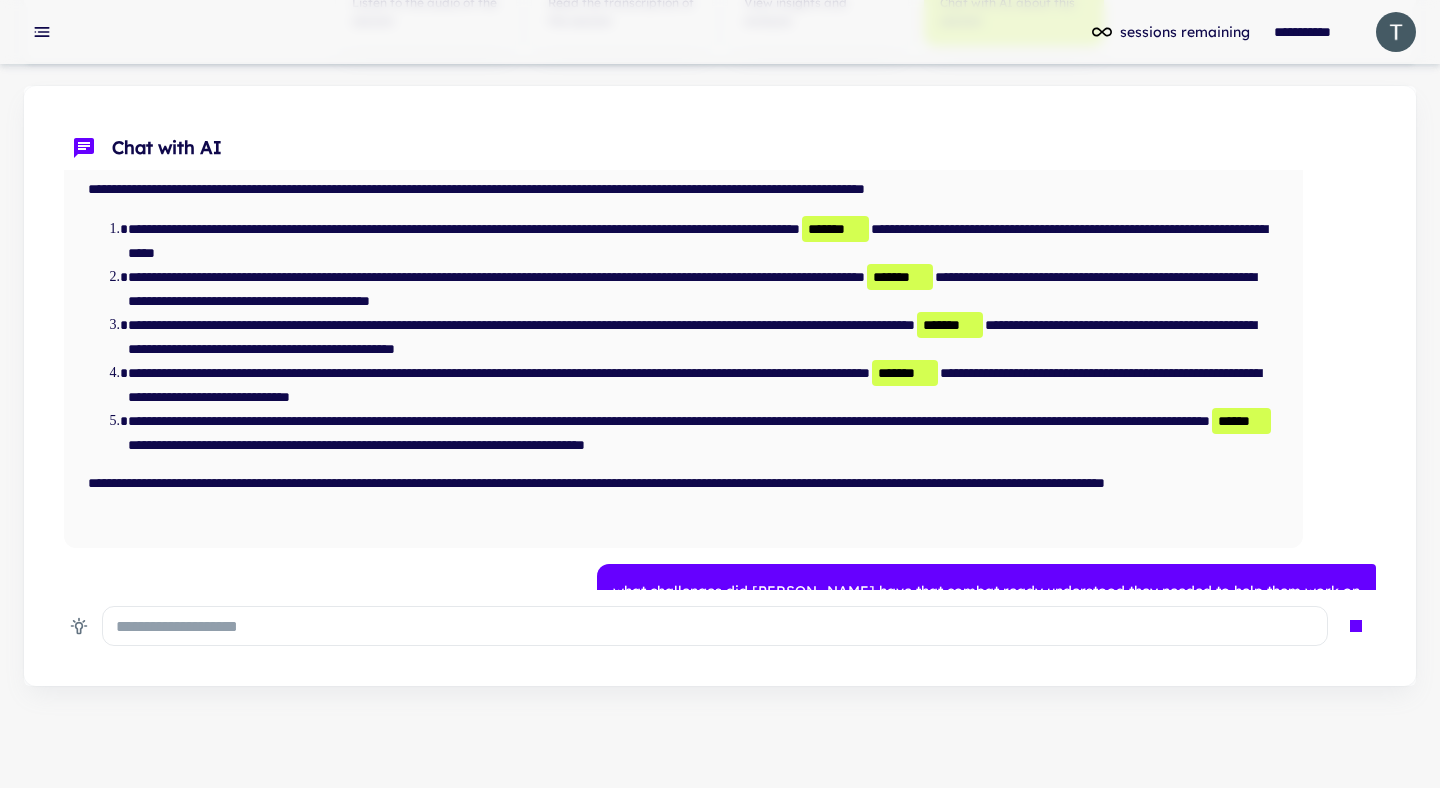 scroll, scrollTop: 2688, scrollLeft: 0, axis: vertical 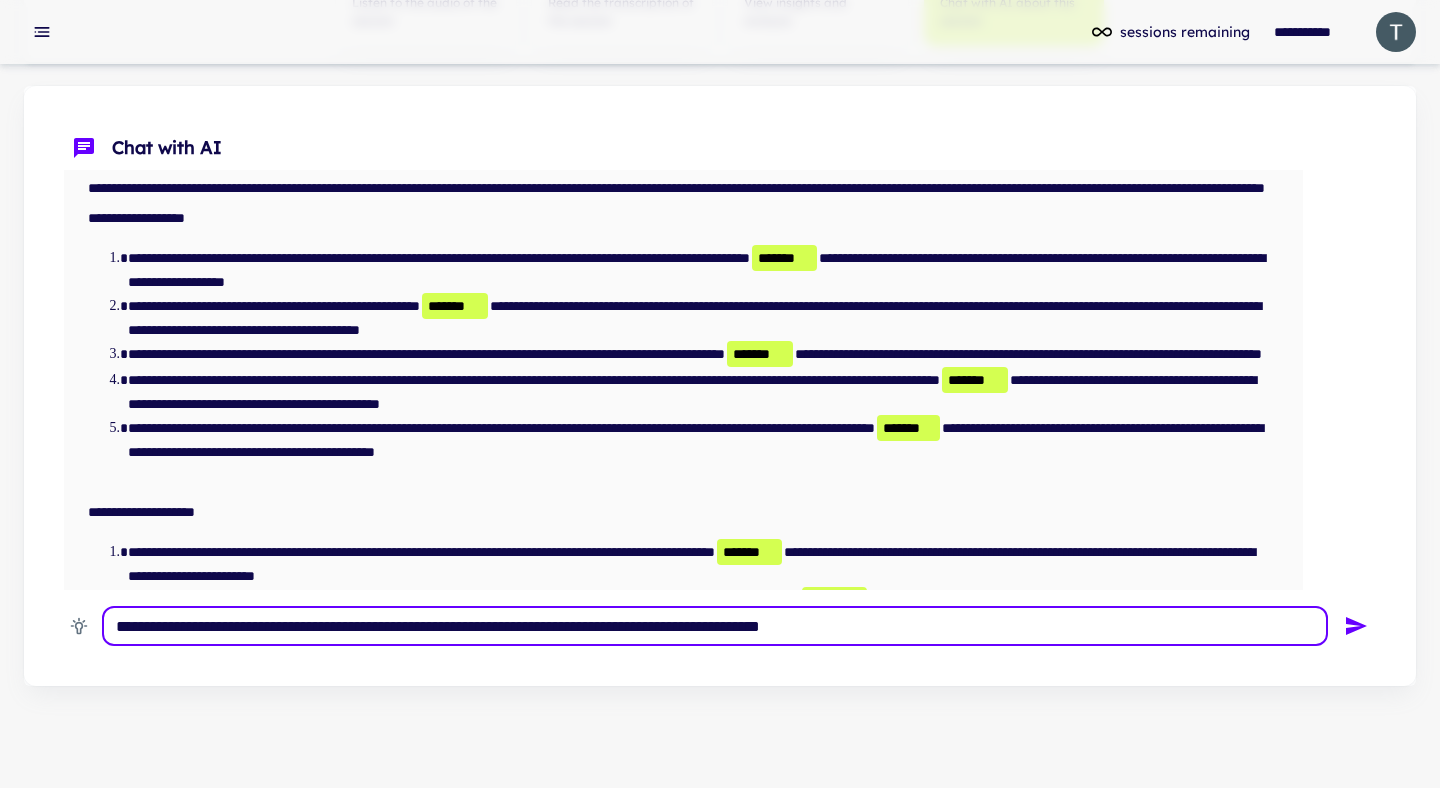type on "**********" 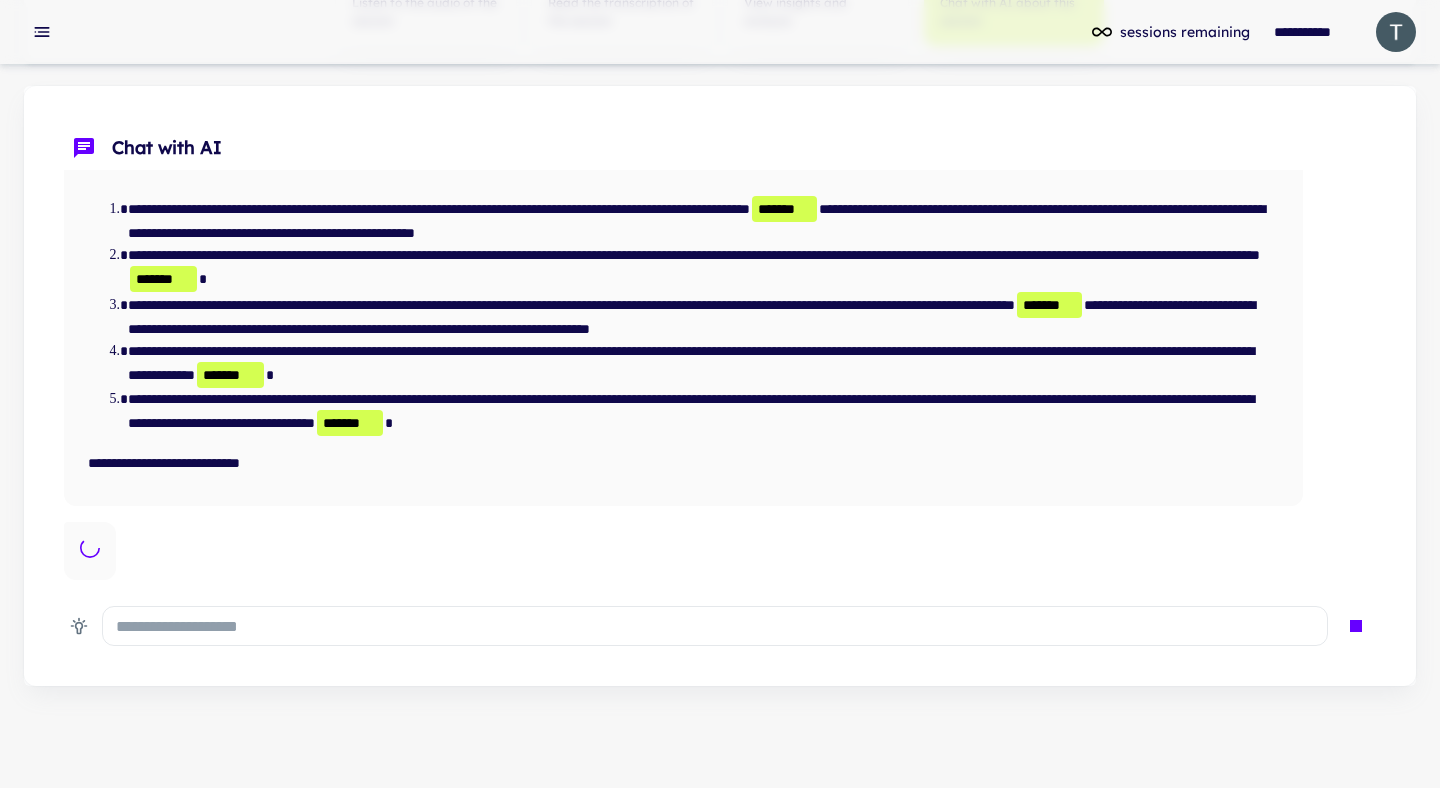 scroll, scrollTop: 3556, scrollLeft: 0, axis: vertical 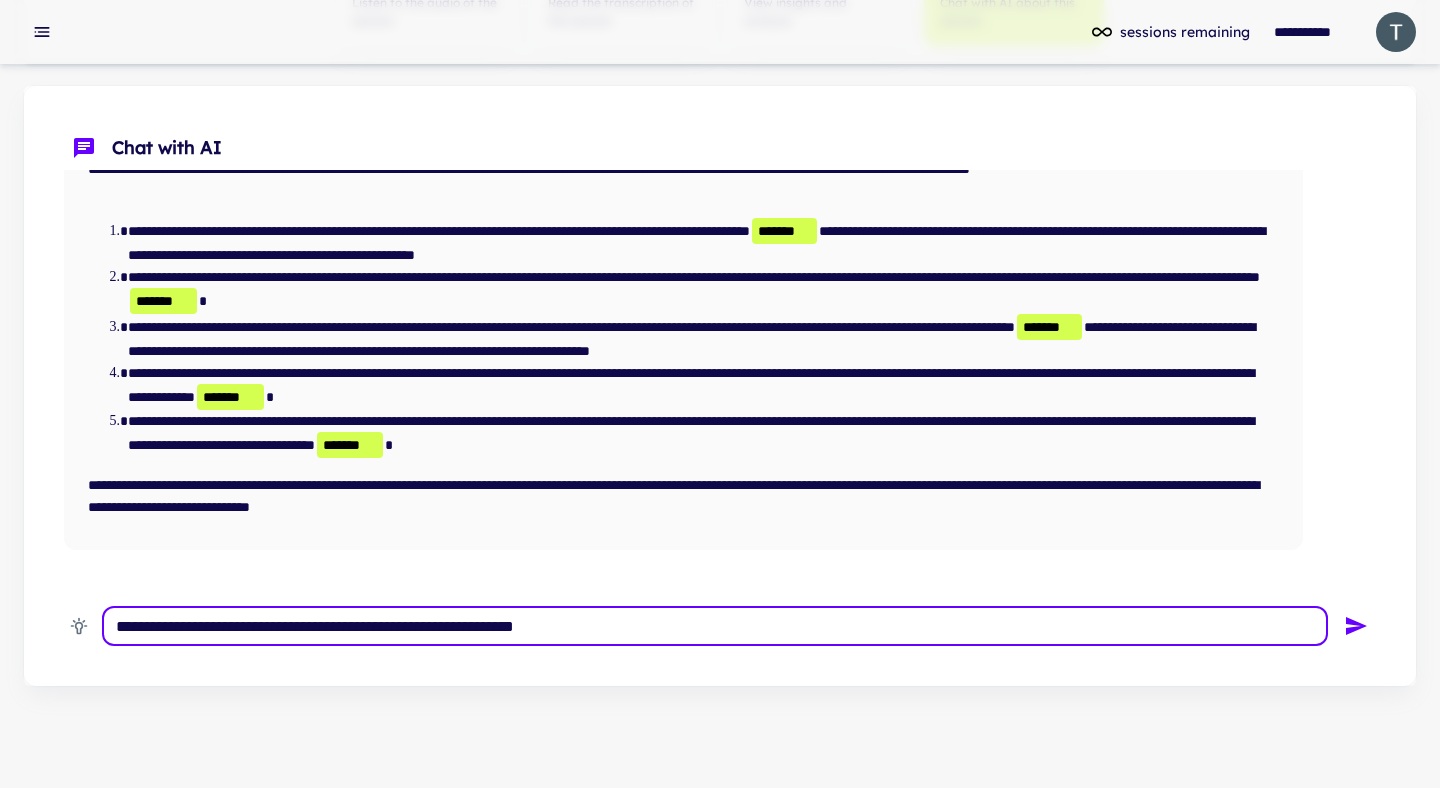 type on "**********" 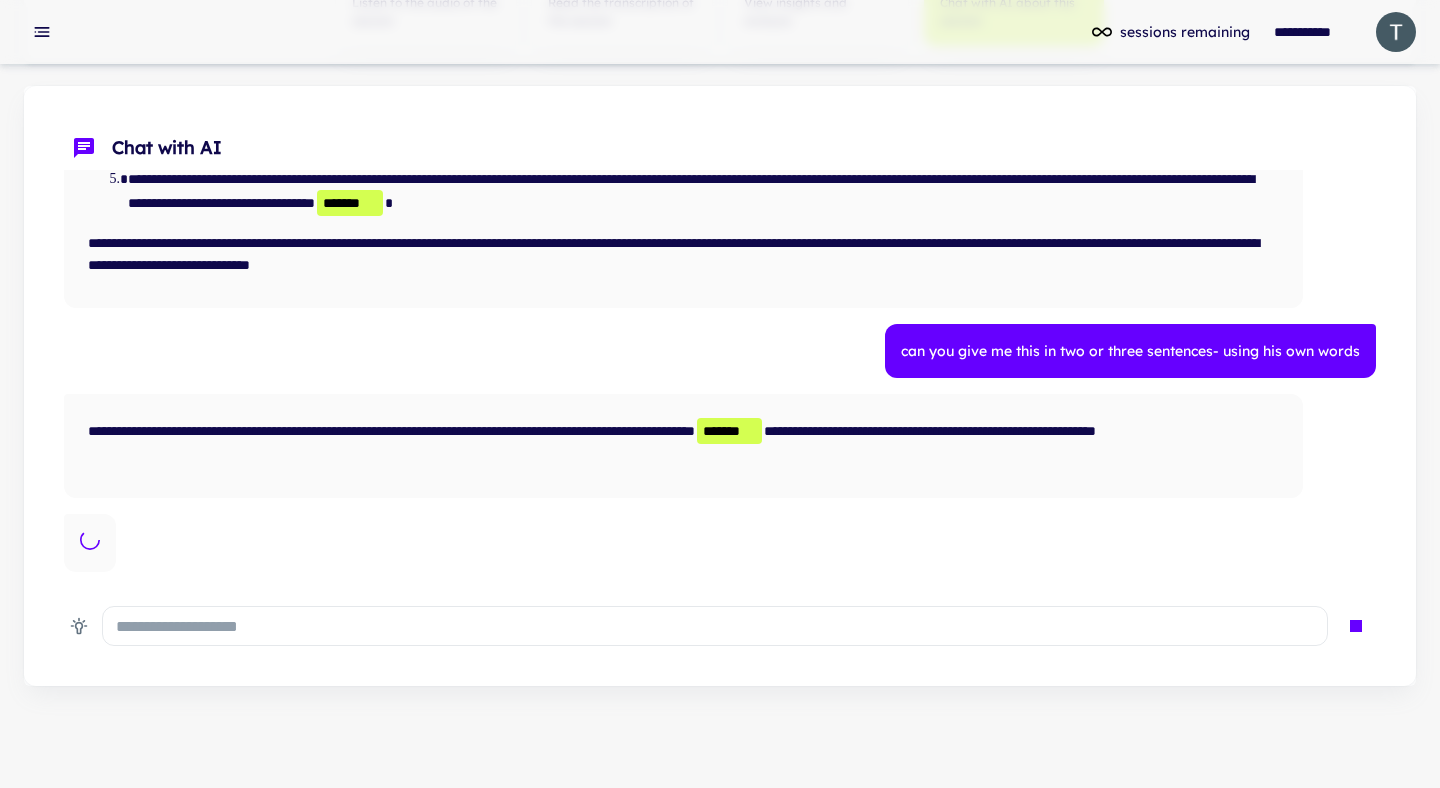 scroll, scrollTop: 3768, scrollLeft: 0, axis: vertical 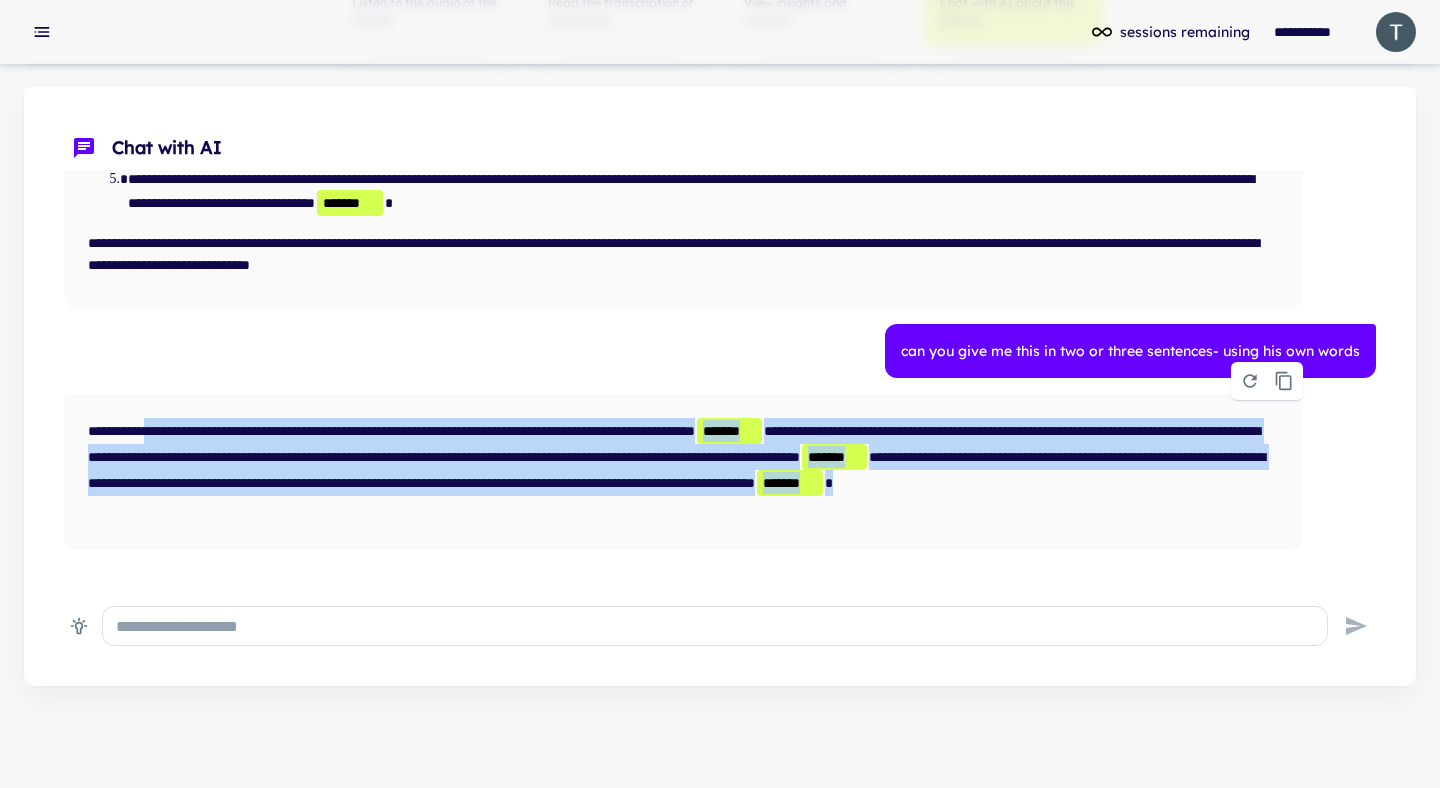 drag, startPoint x: 156, startPoint y: 428, endPoint x: 768, endPoint y: 519, distance: 618.7285 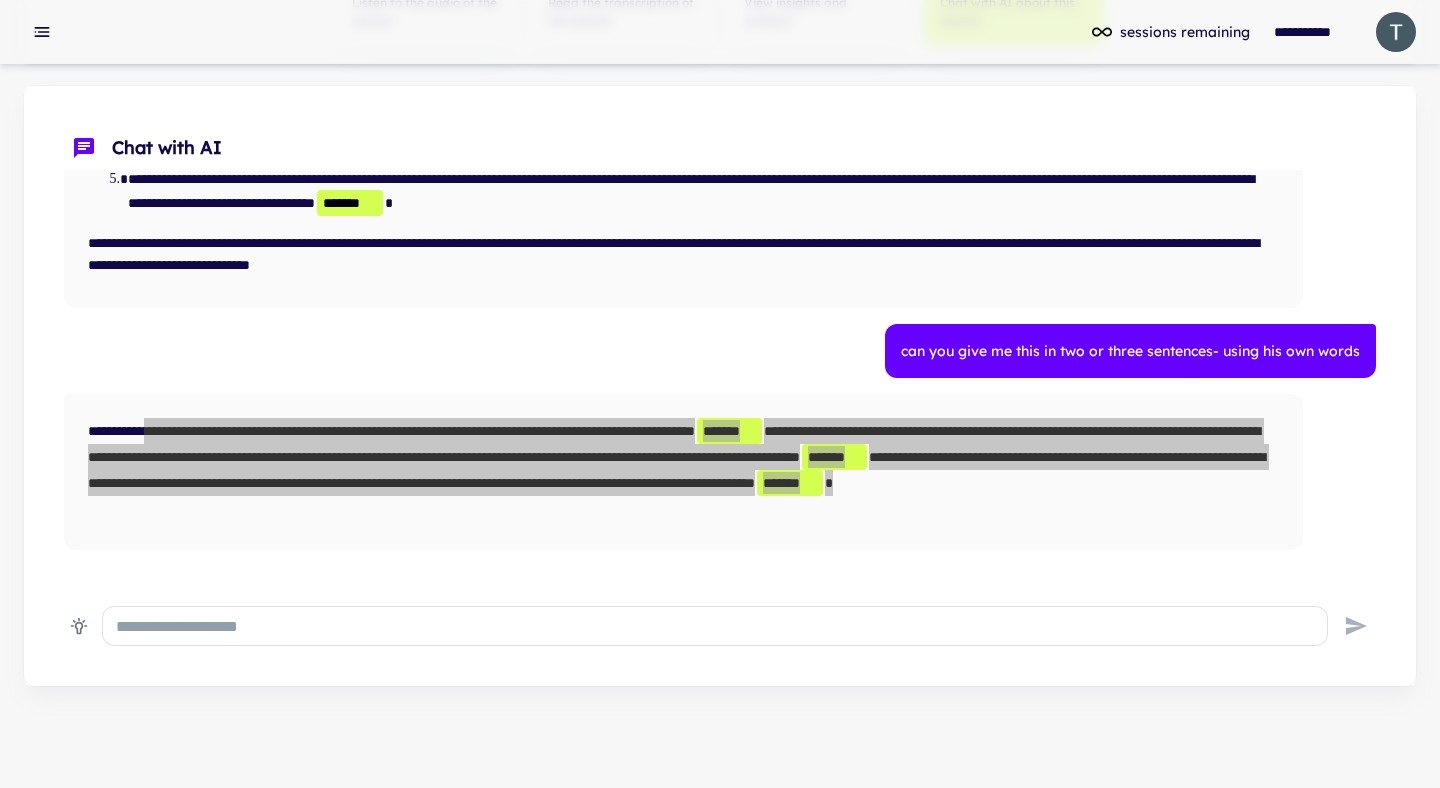 drag, startPoint x: 736, startPoint y: 469, endPoint x: 632, endPoint y: 14, distance: 466.7344 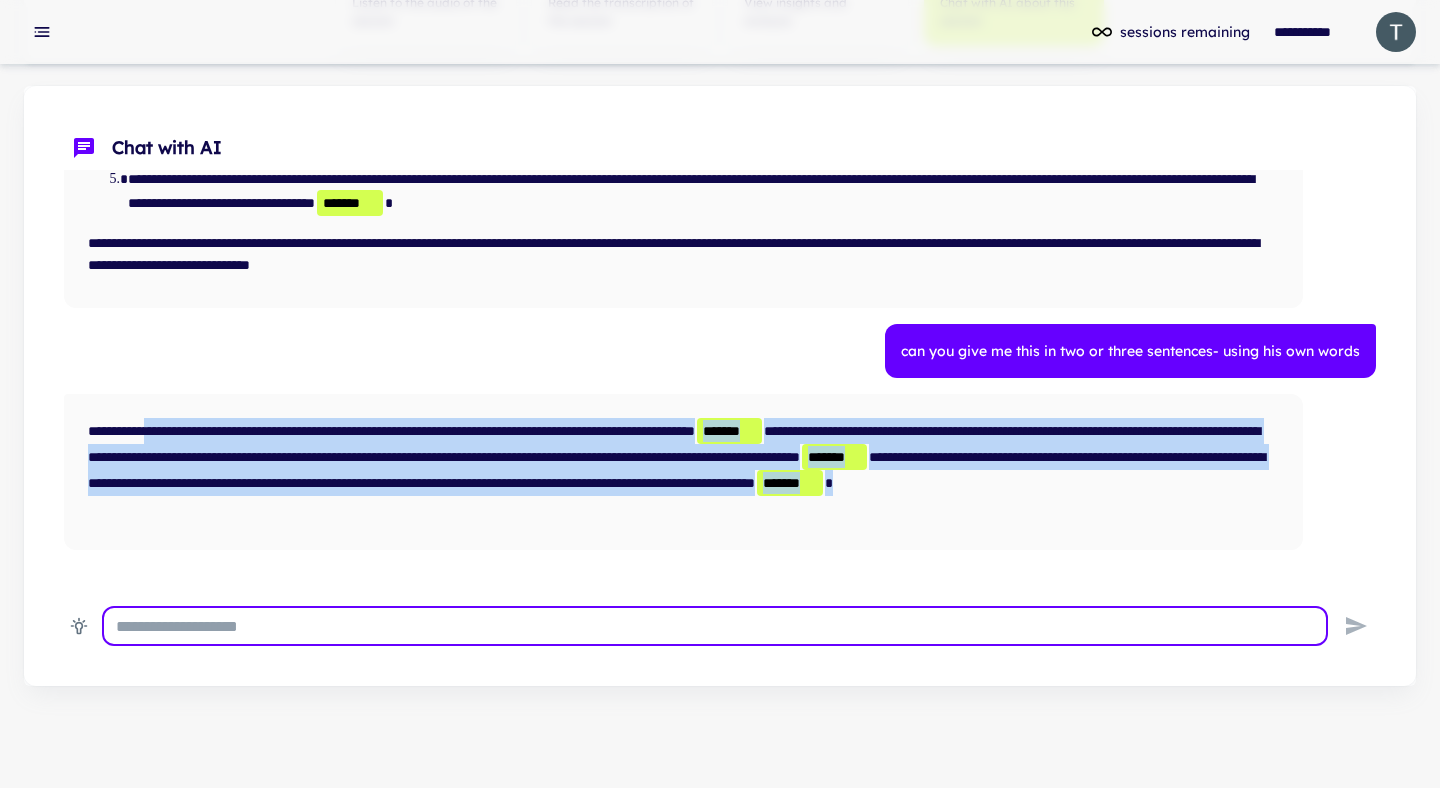 click at bounding box center (715, 626) 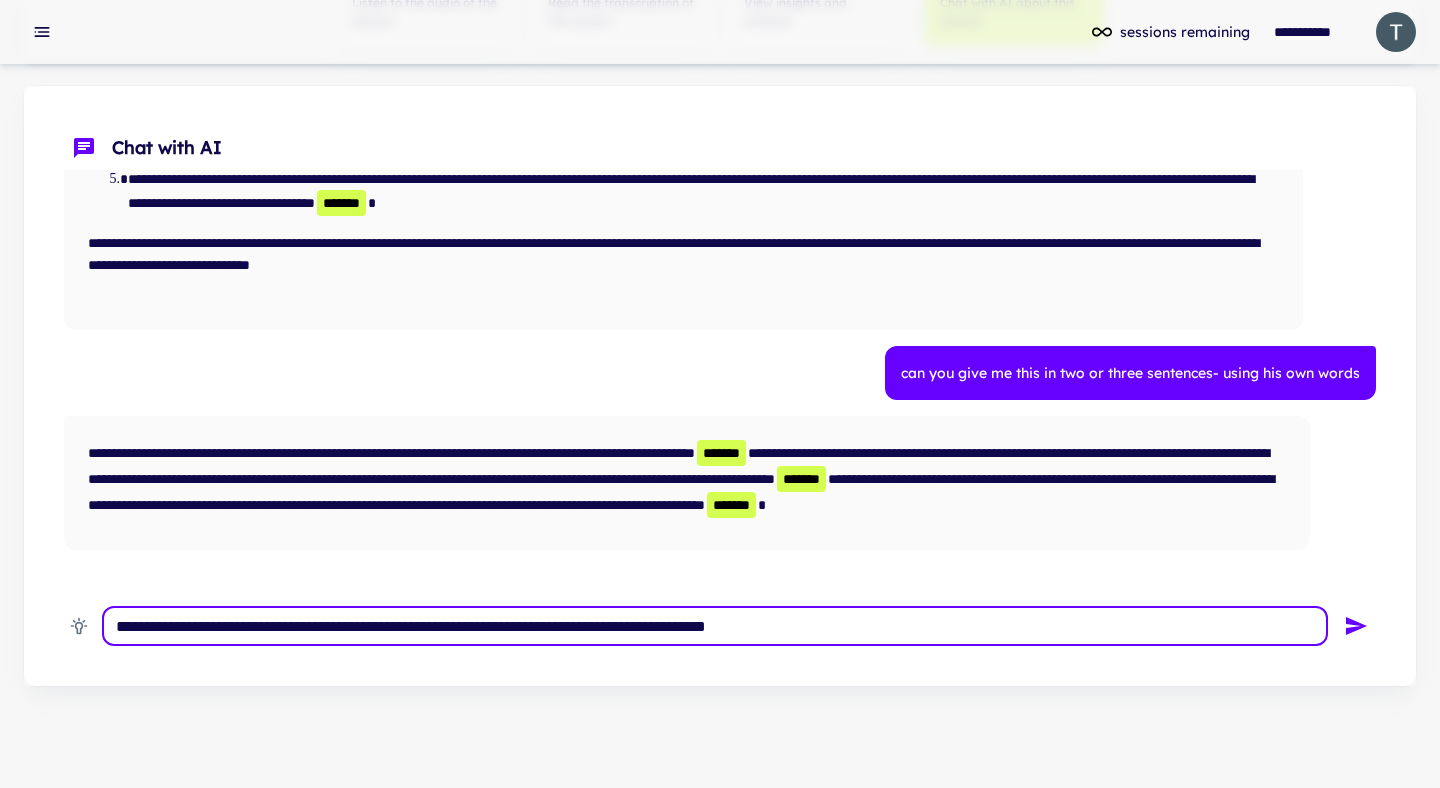type on "**********" 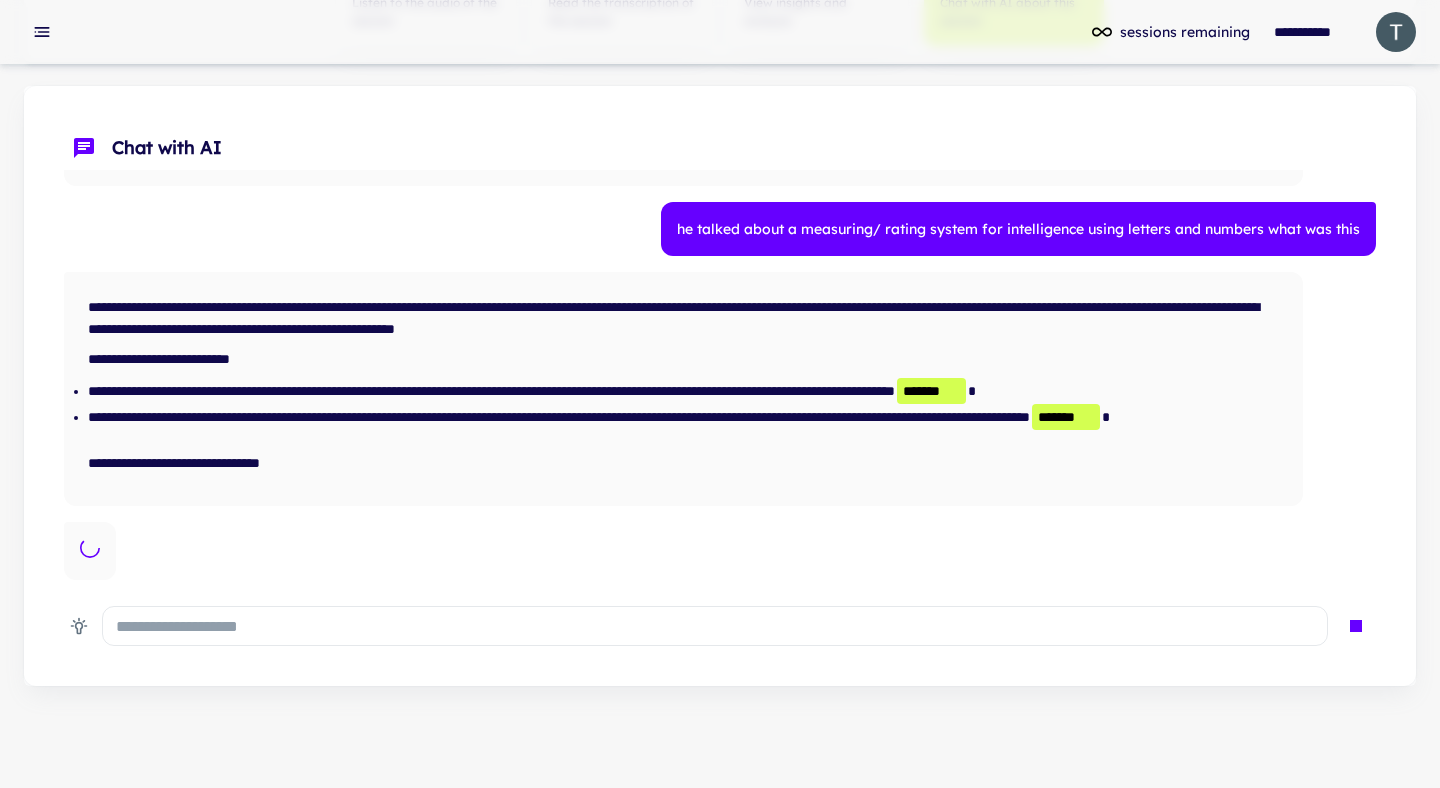 scroll, scrollTop: 4140, scrollLeft: 0, axis: vertical 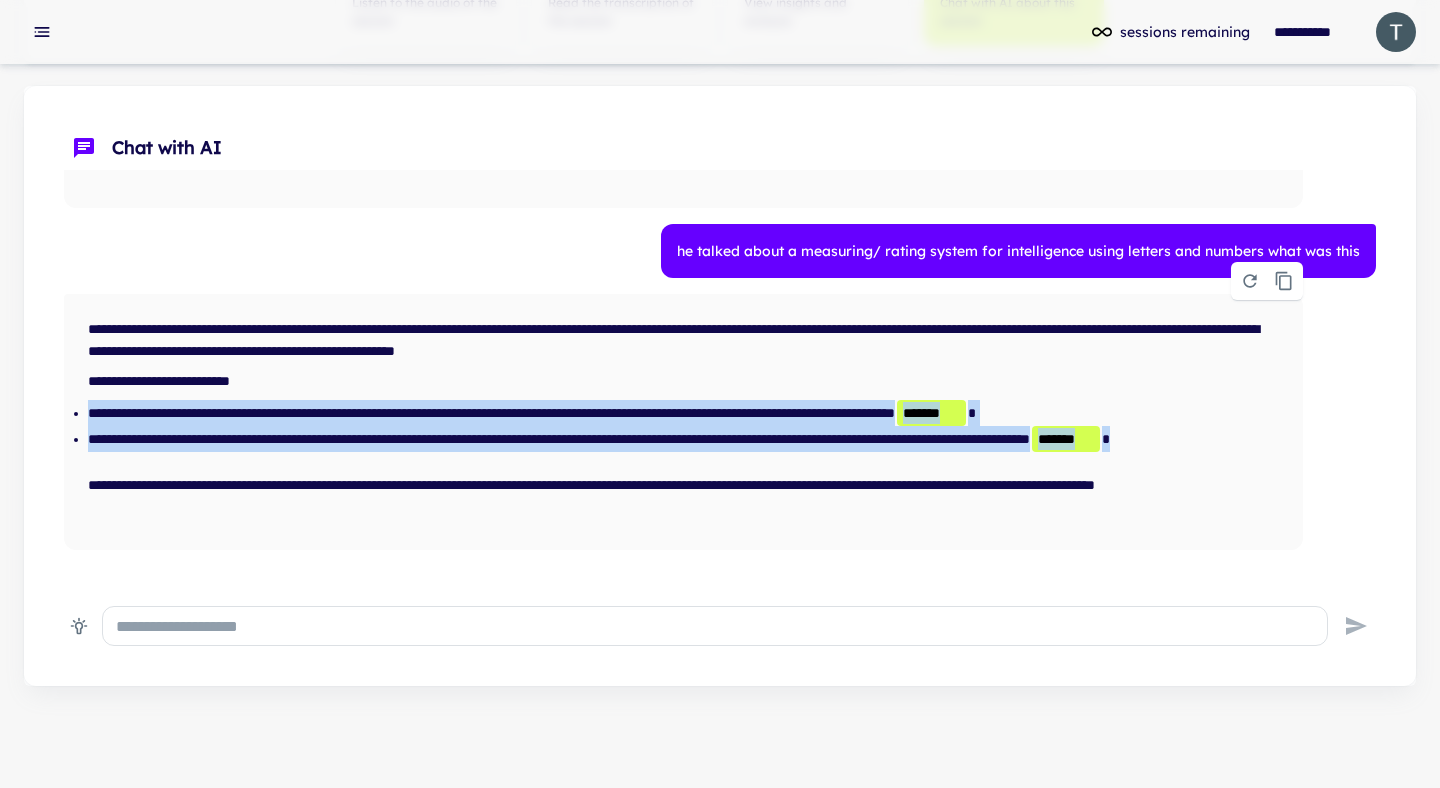 drag, startPoint x: 91, startPoint y: 411, endPoint x: 319, endPoint y: 469, distance: 235.26155 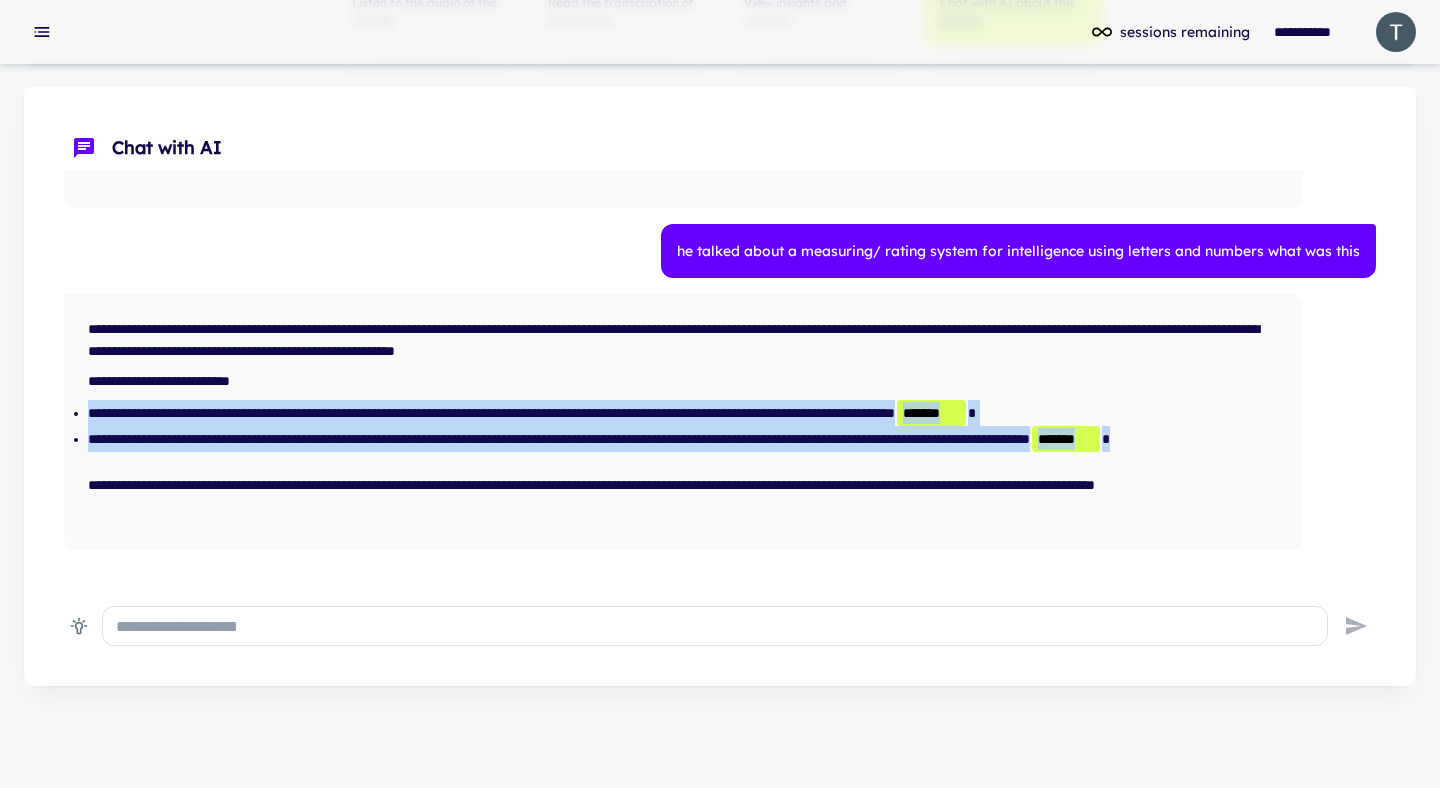 copy on "**********" 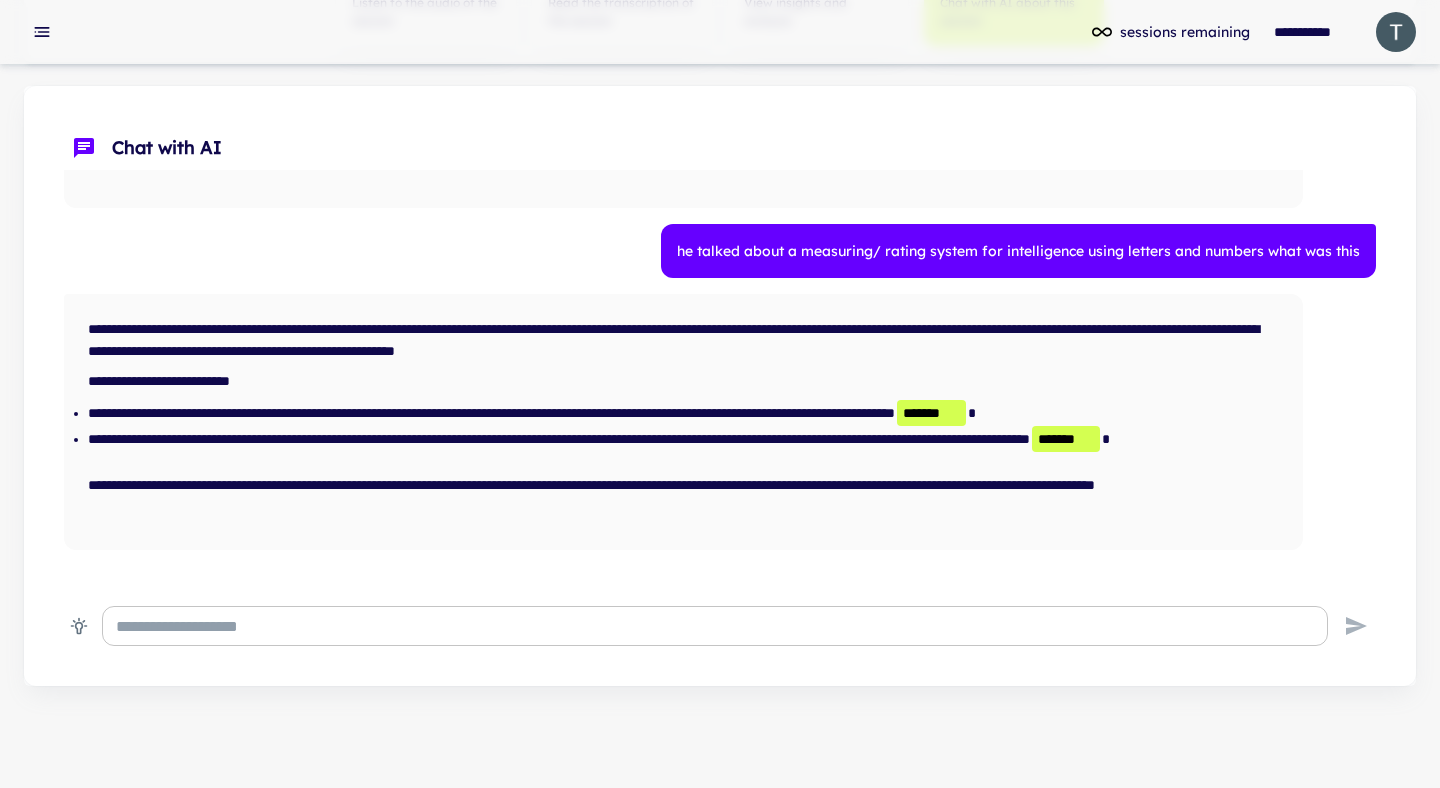 click at bounding box center [715, 626] 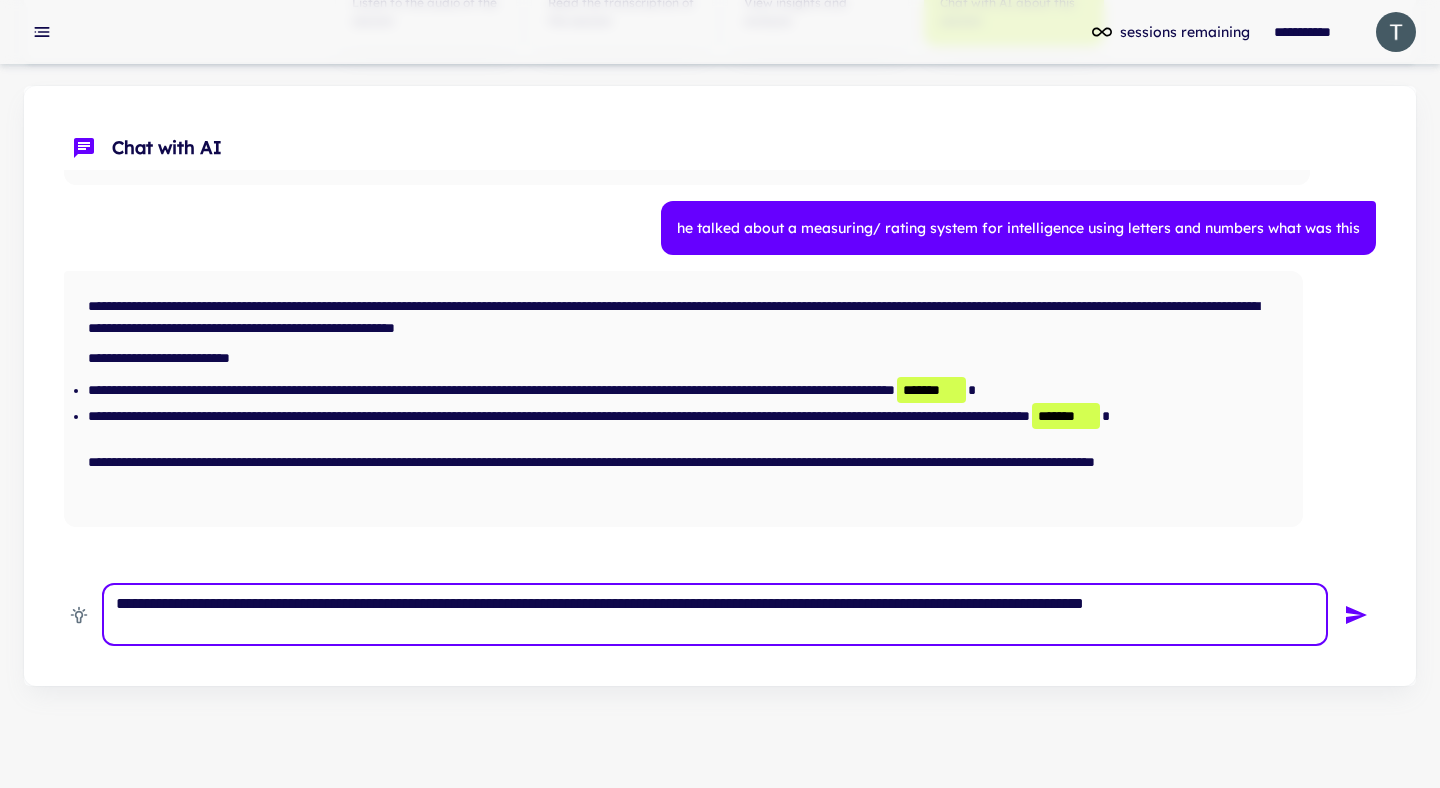 type on "**********" 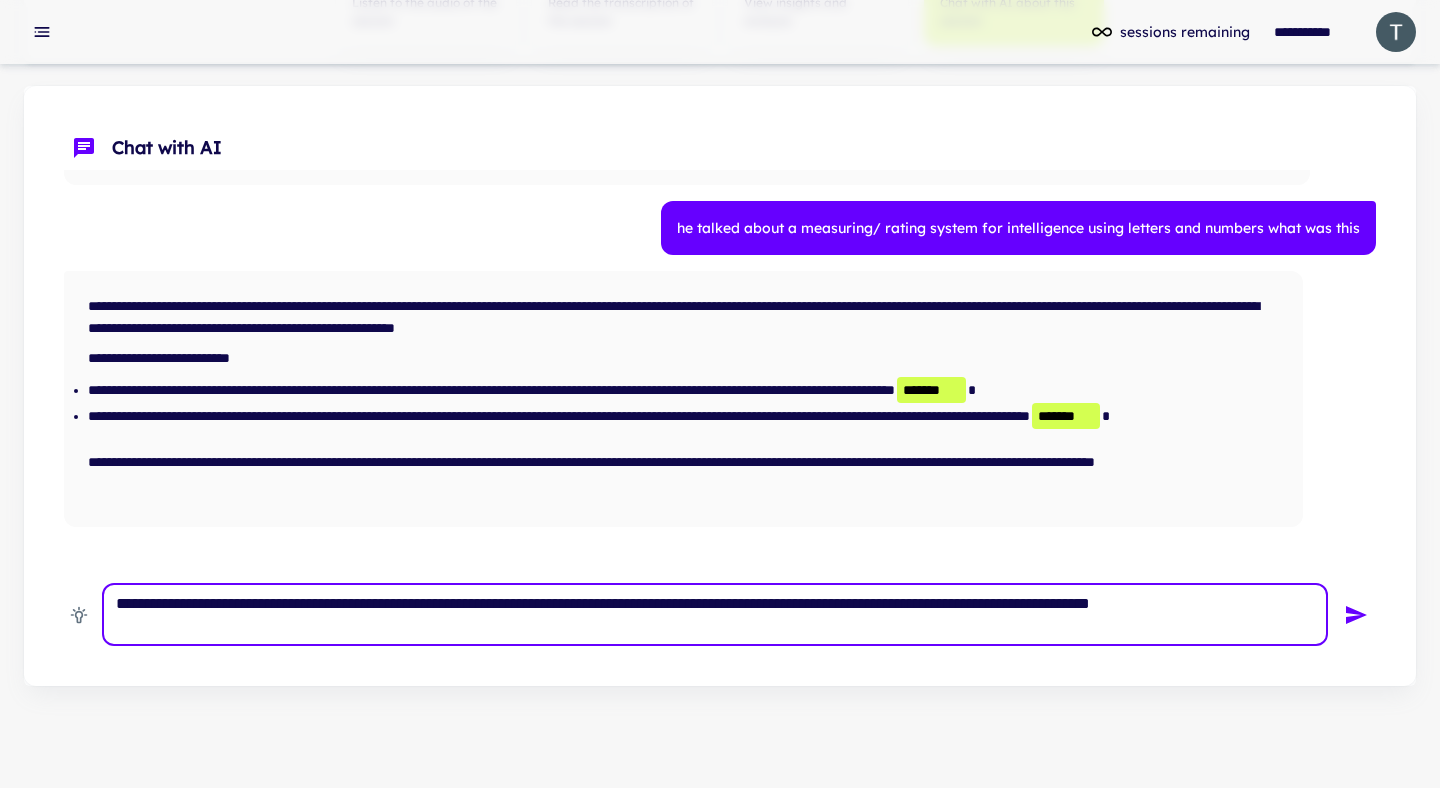 type 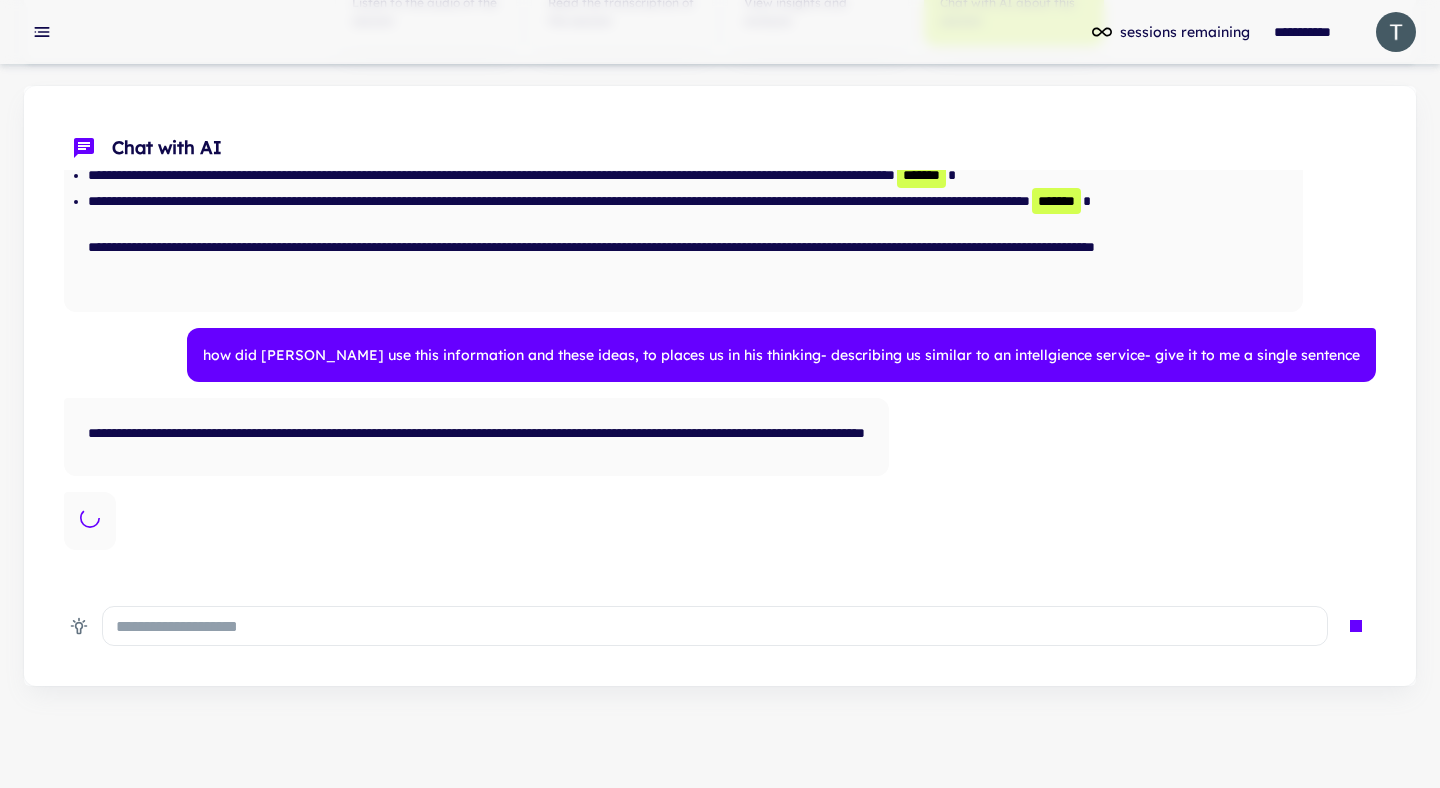 scroll, scrollTop: 4348, scrollLeft: 0, axis: vertical 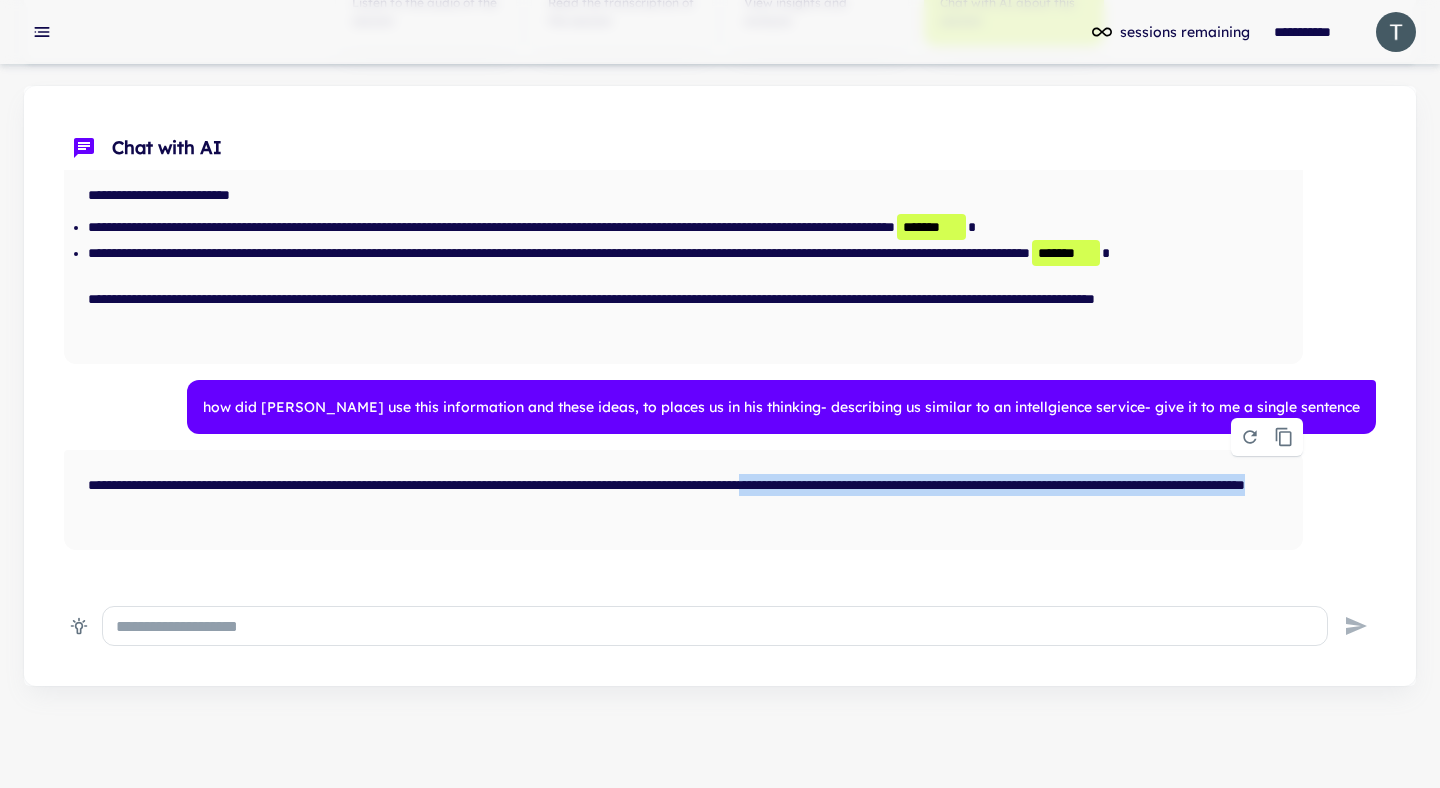 drag, startPoint x: 971, startPoint y: 485, endPoint x: 657, endPoint y: 540, distance: 318.7805 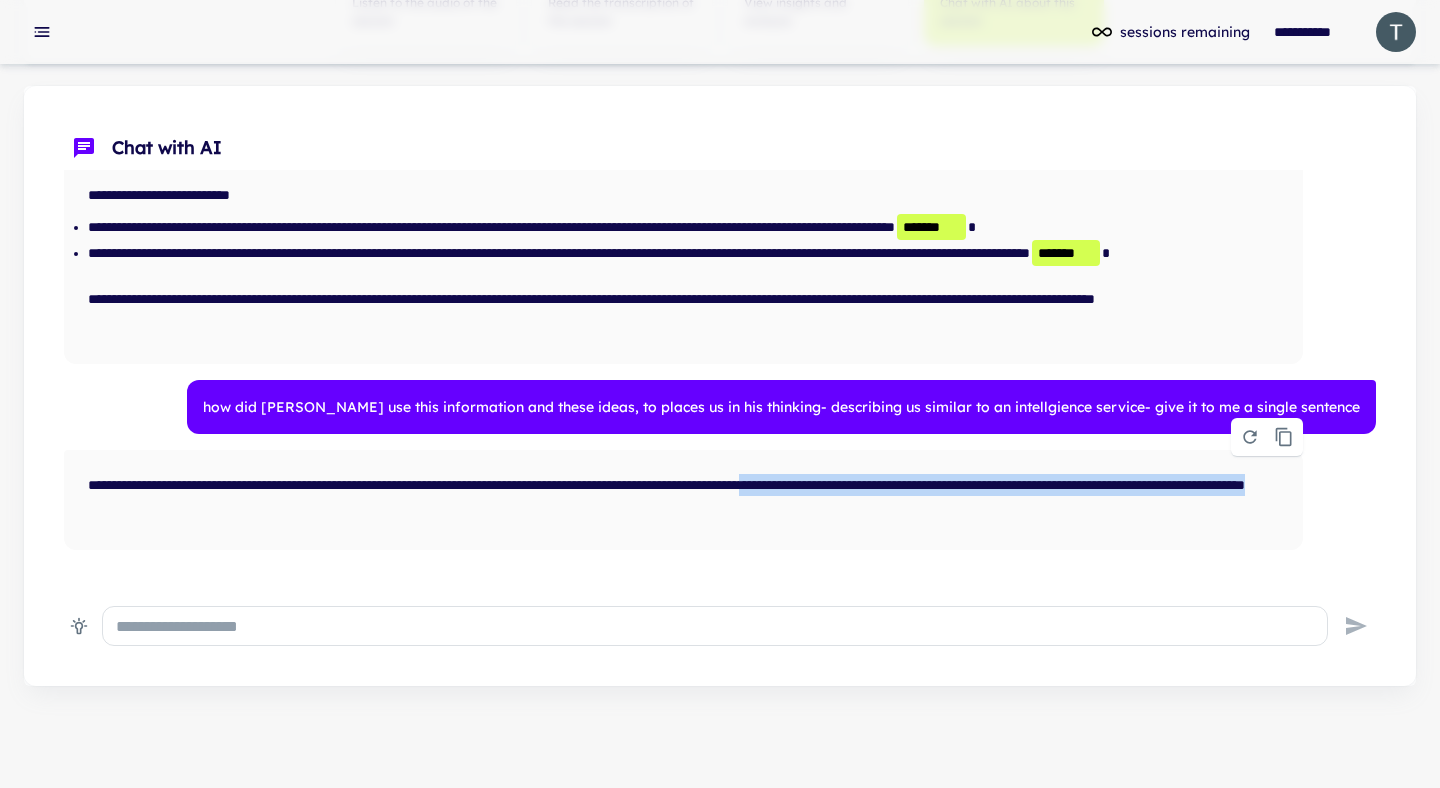 copy on "**********" 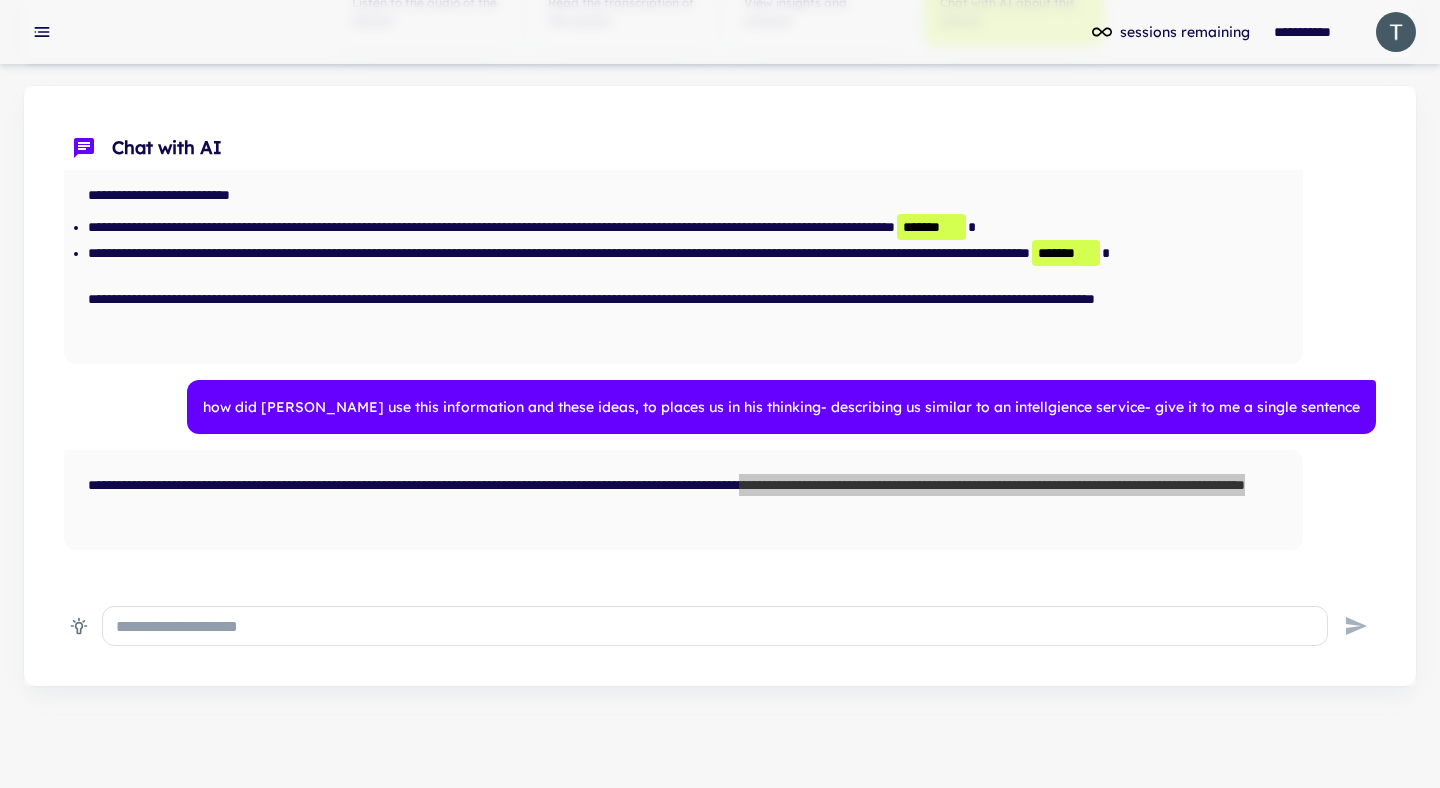 drag, startPoint x: 443, startPoint y: 509, endPoint x: 796, endPoint y: 2, distance: 617.7847 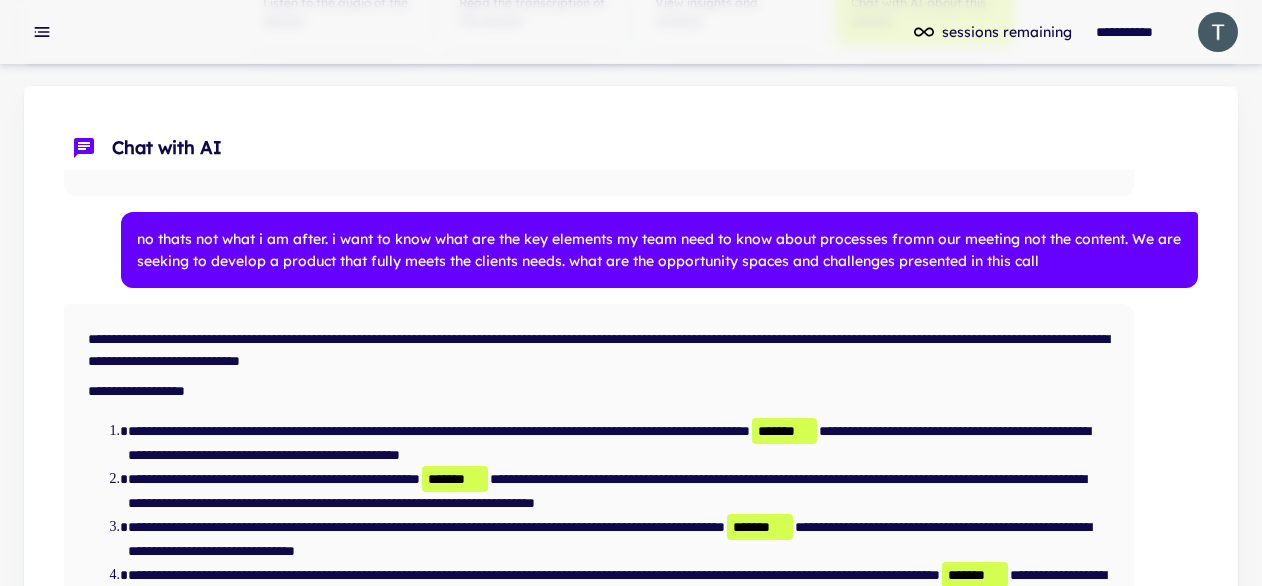scroll, scrollTop: 0, scrollLeft: 0, axis: both 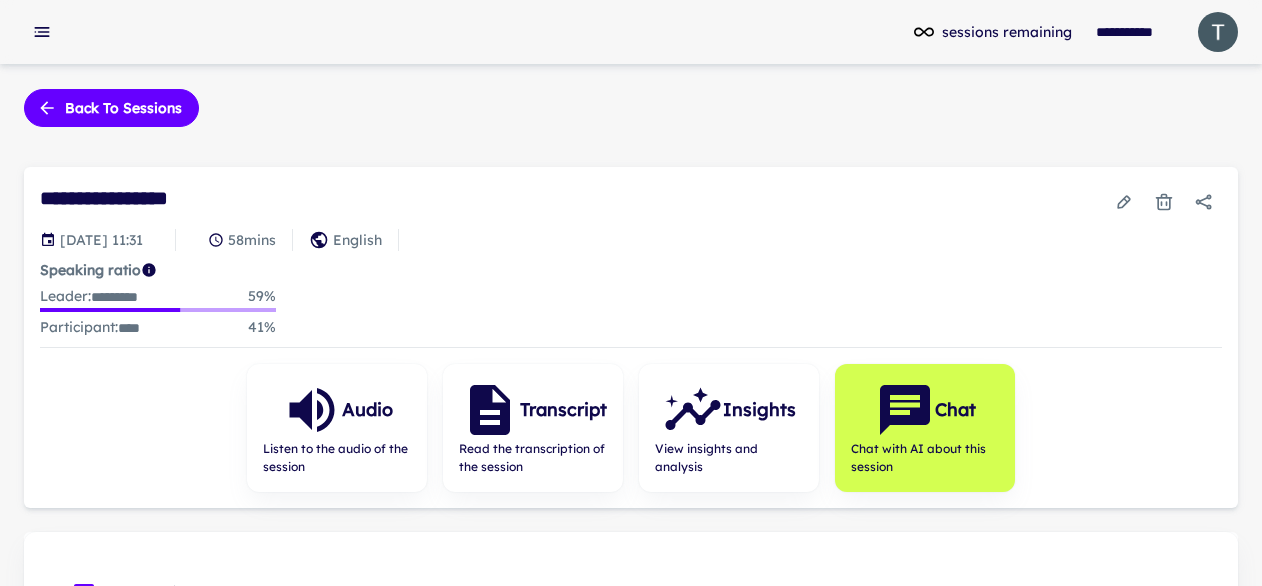 click 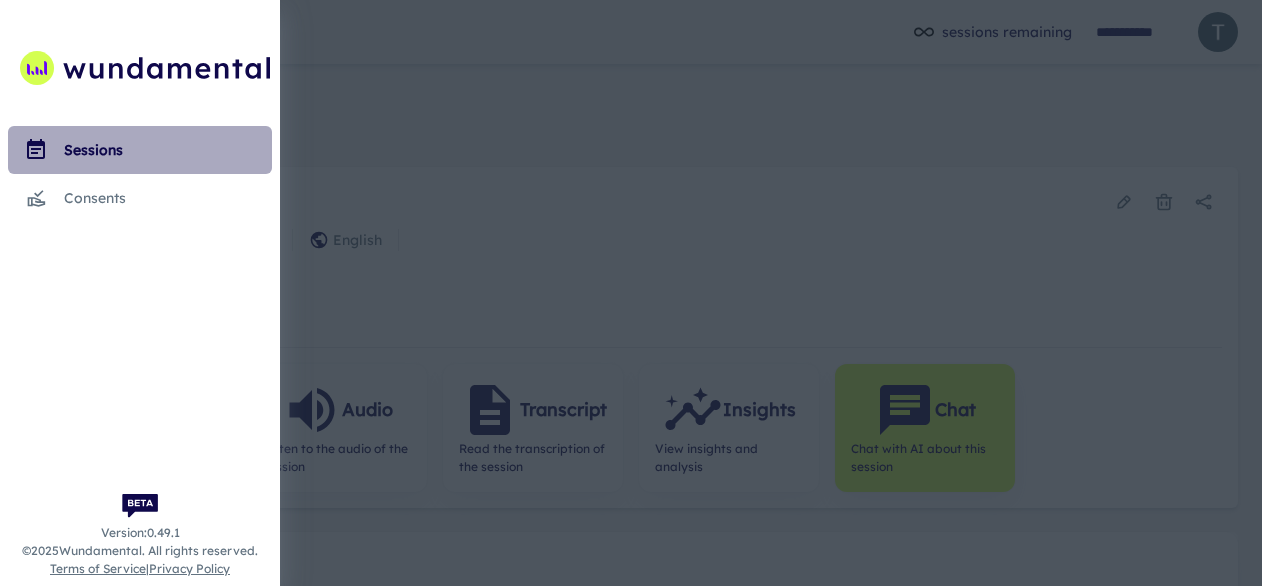 click on "sessions" at bounding box center (140, 150) 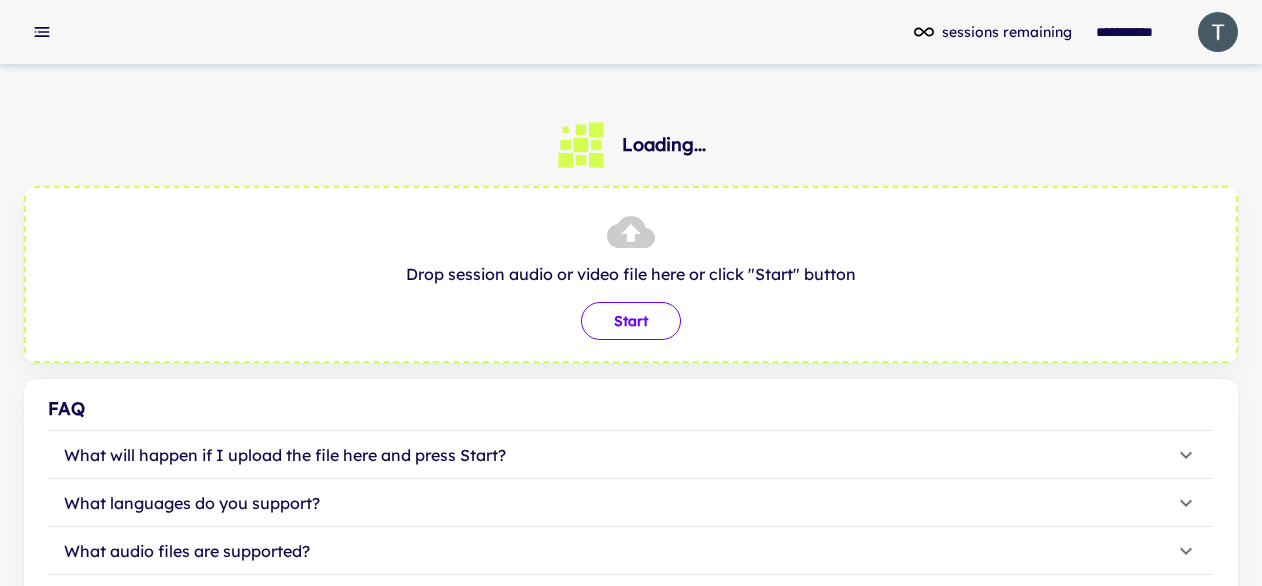 click on "Start" at bounding box center [631, 321] 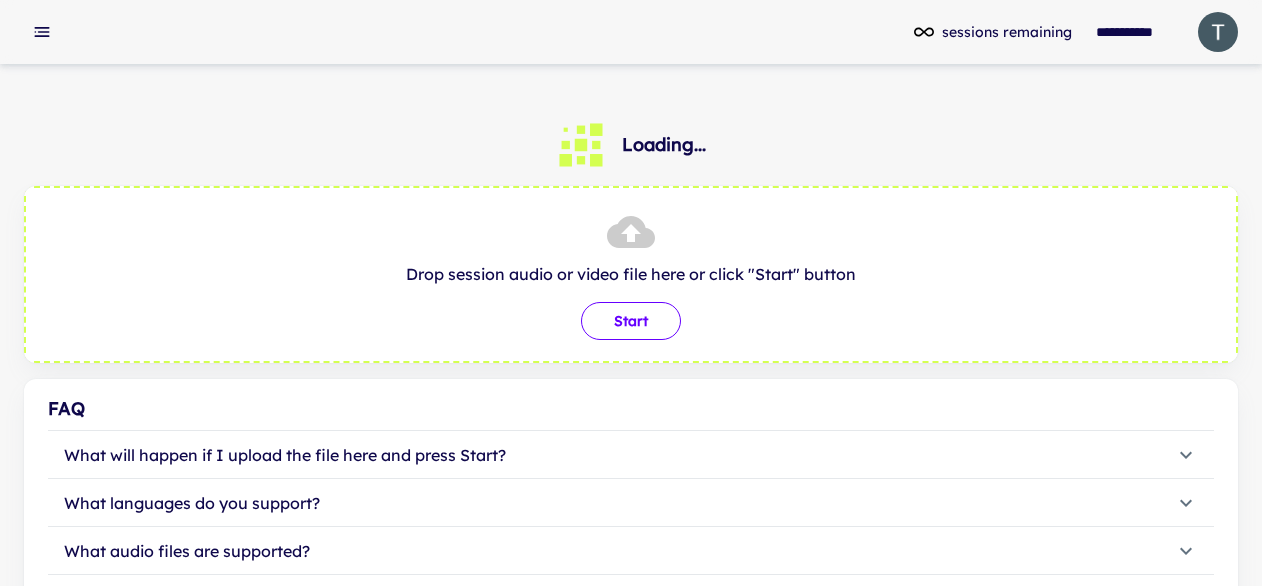type on "**********" 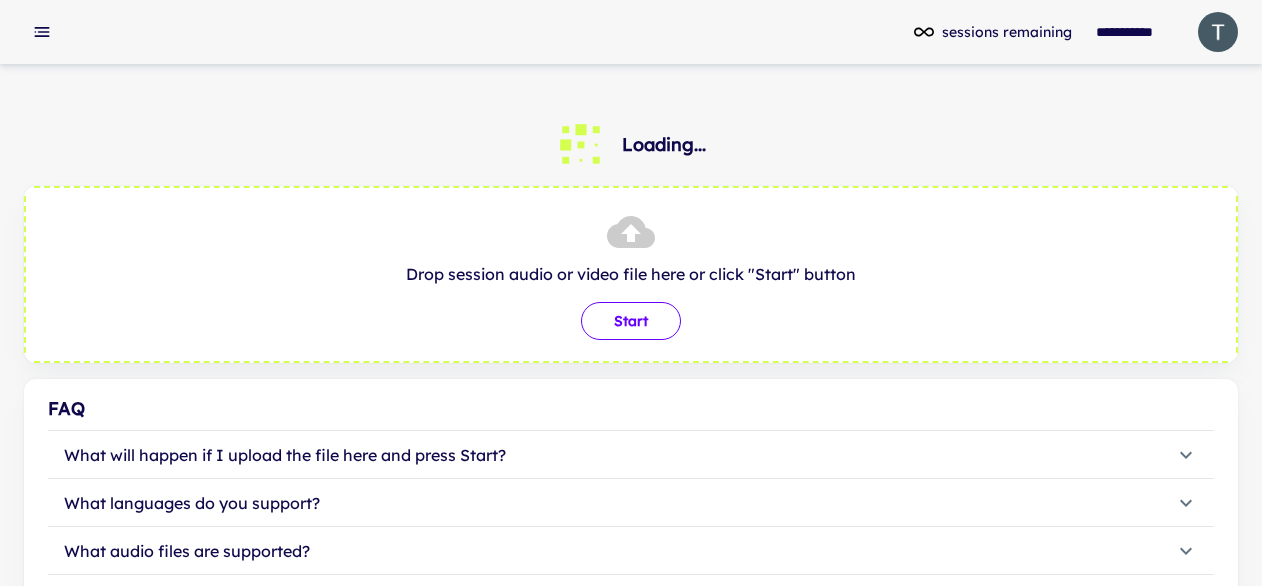 type 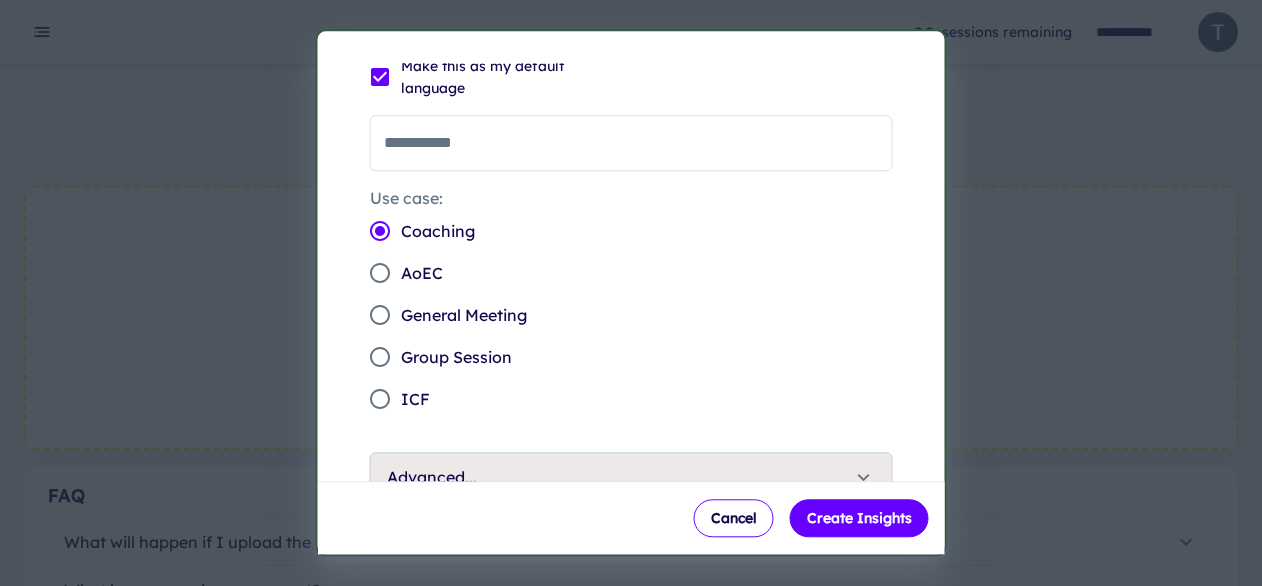 scroll, scrollTop: 274, scrollLeft: 0, axis: vertical 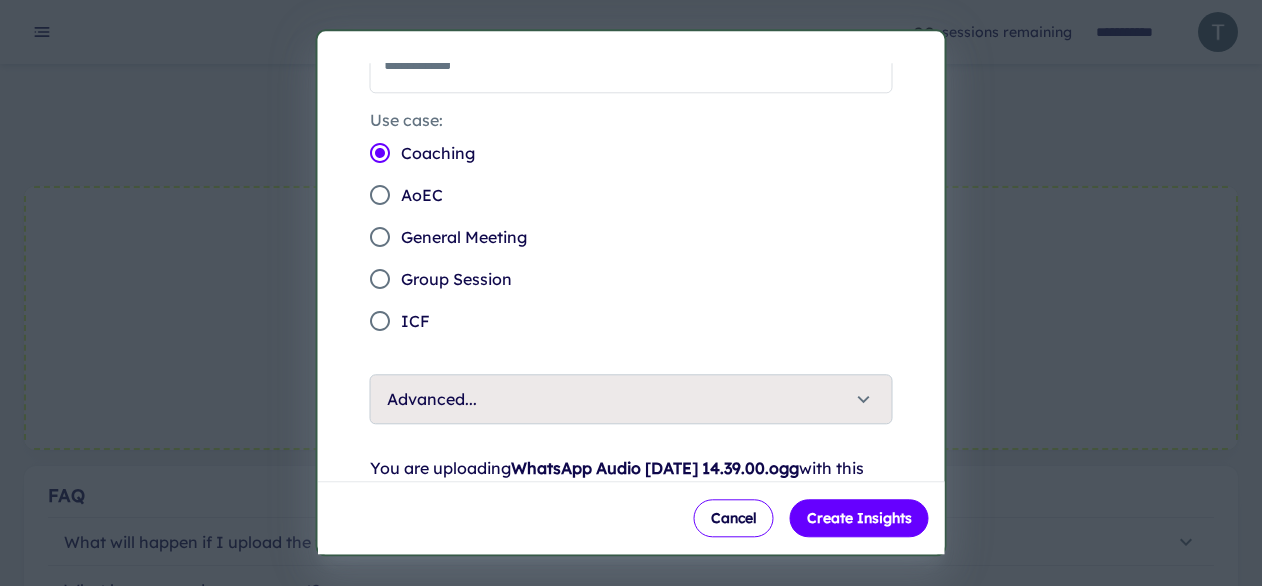click on "General Meeting" at bounding box center [464, 237] 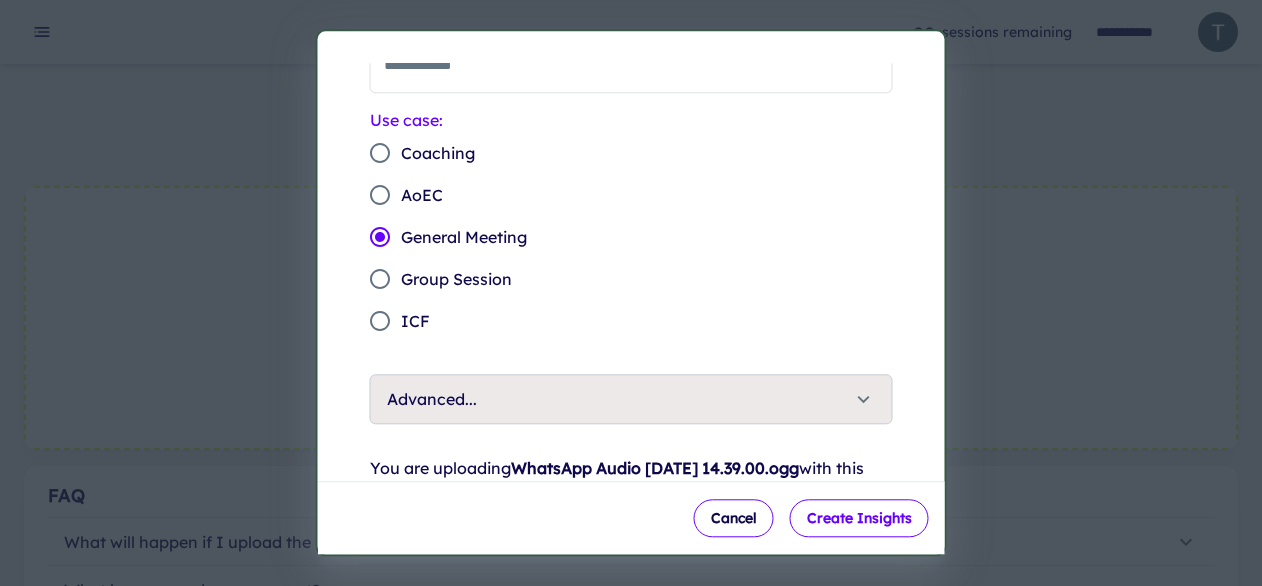 click on "Create Insights" at bounding box center [859, 519] 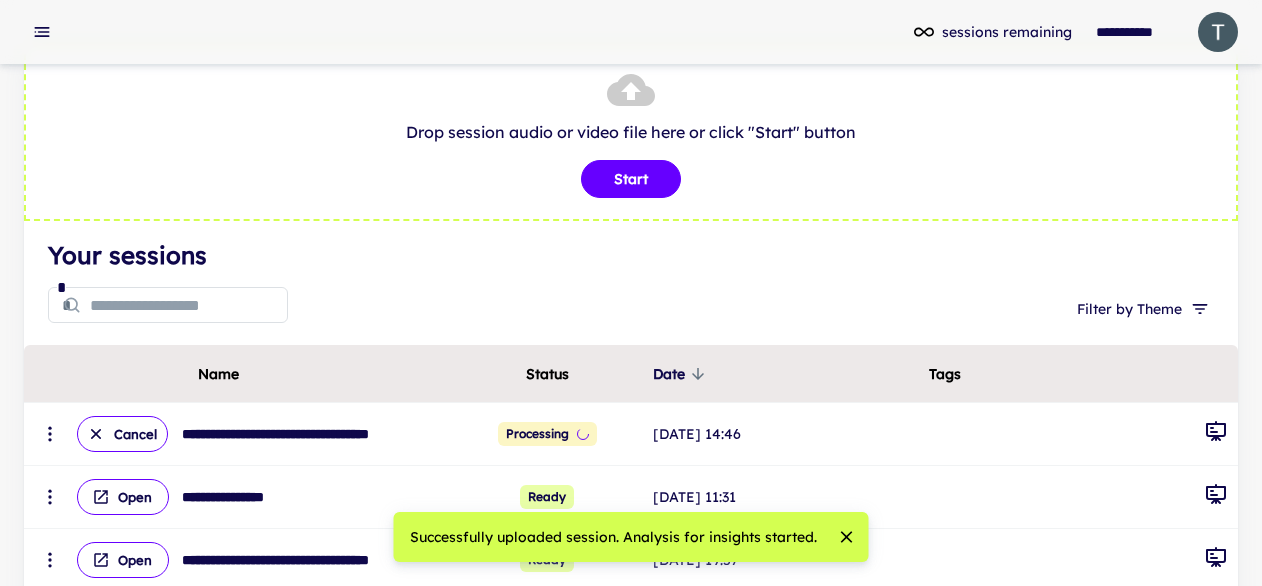 scroll, scrollTop: 66, scrollLeft: 0, axis: vertical 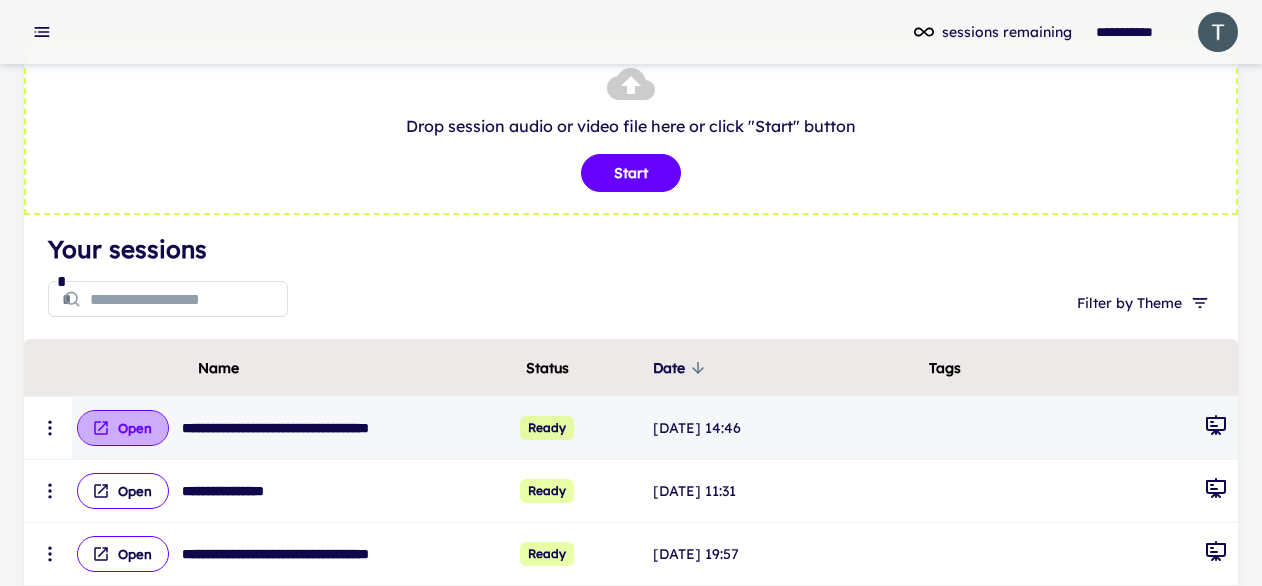 click on "Open" at bounding box center [123, 428] 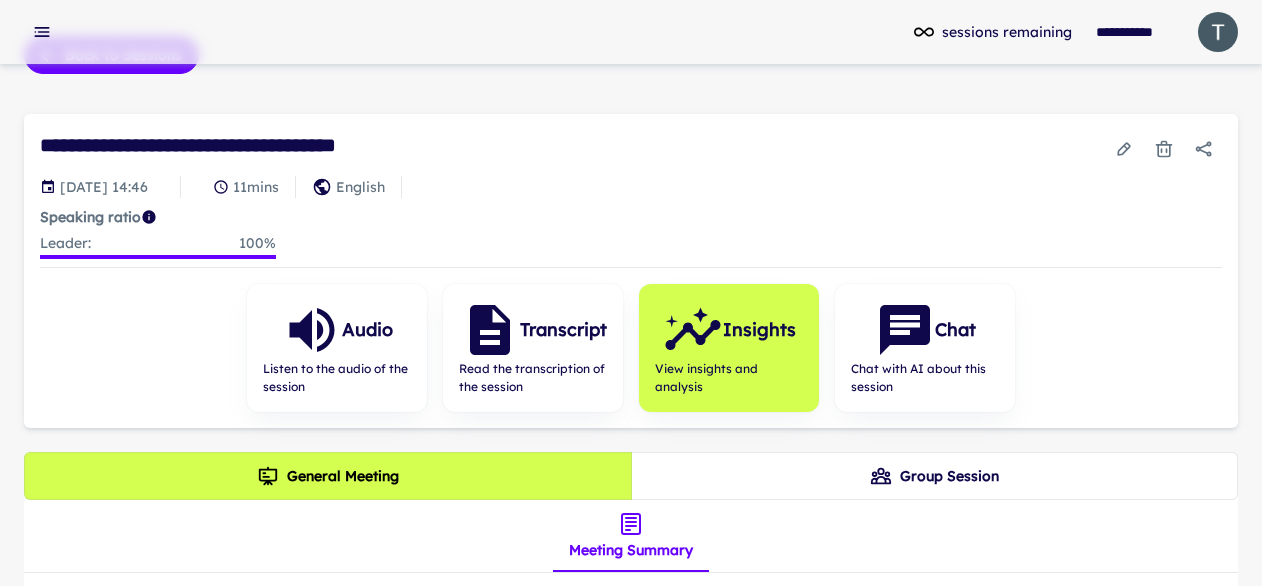 scroll, scrollTop: 17, scrollLeft: 0, axis: vertical 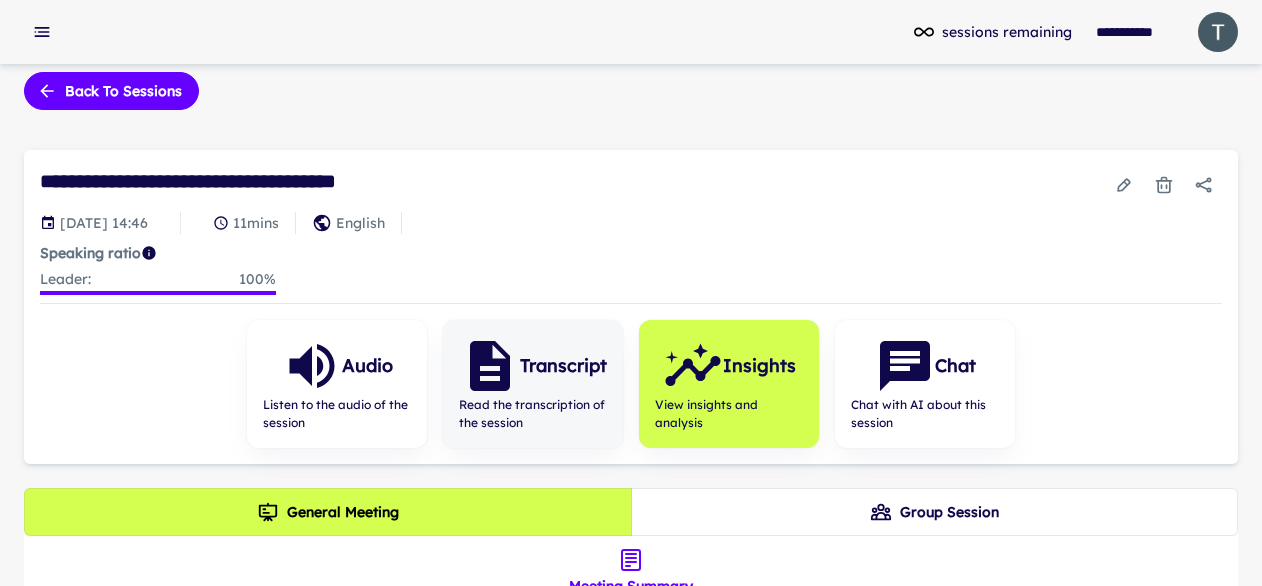 click on "Transcript" at bounding box center (563, 366) 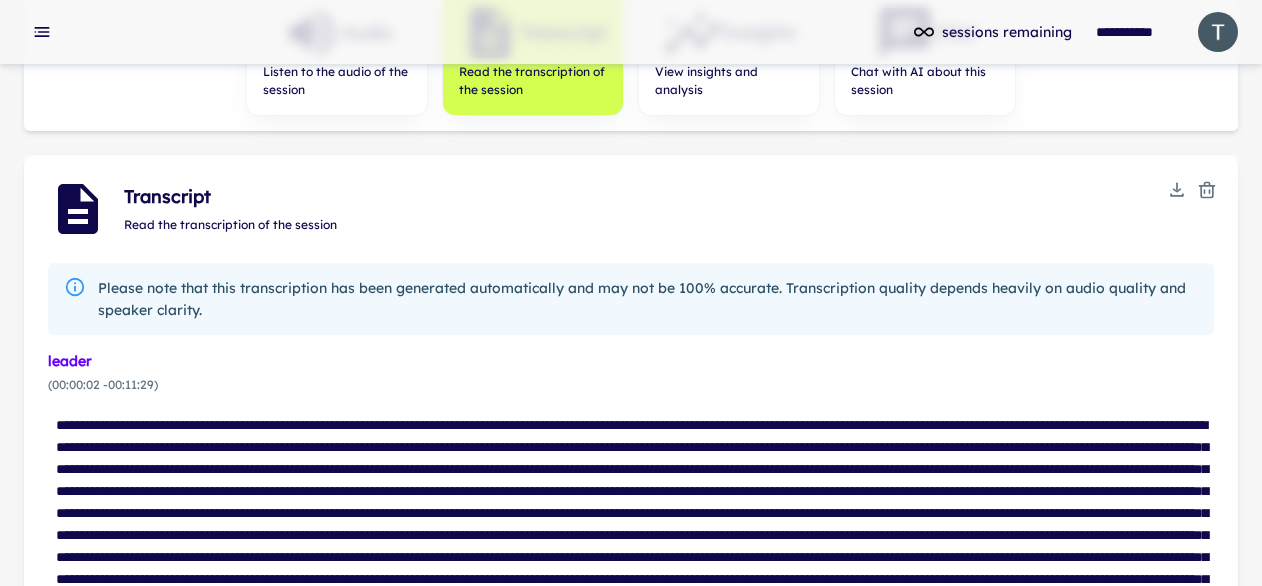 scroll, scrollTop: 565, scrollLeft: 0, axis: vertical 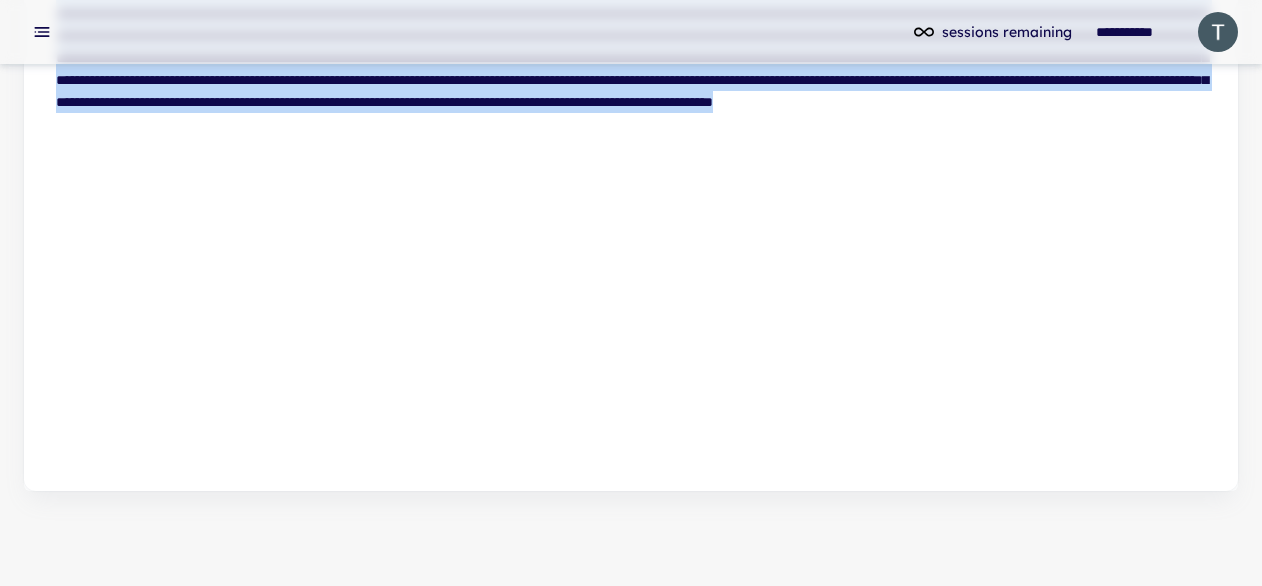 drag, startPoint x: 56, startPoint y: 210, endPoint x: 401, endPoint y: 614, distance: 531.2636 